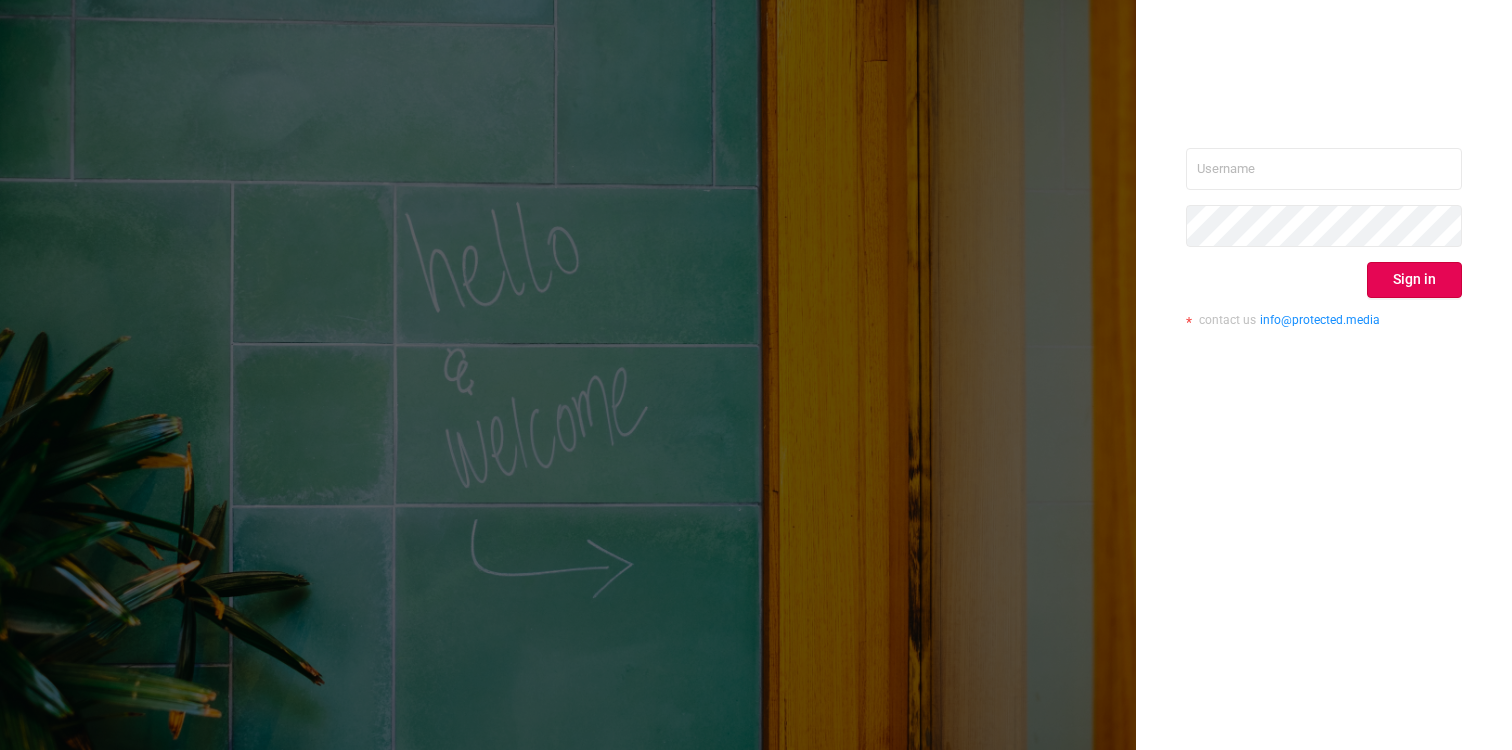 scroll, scrollTop: 0, scrollLeft: 0, axis: both 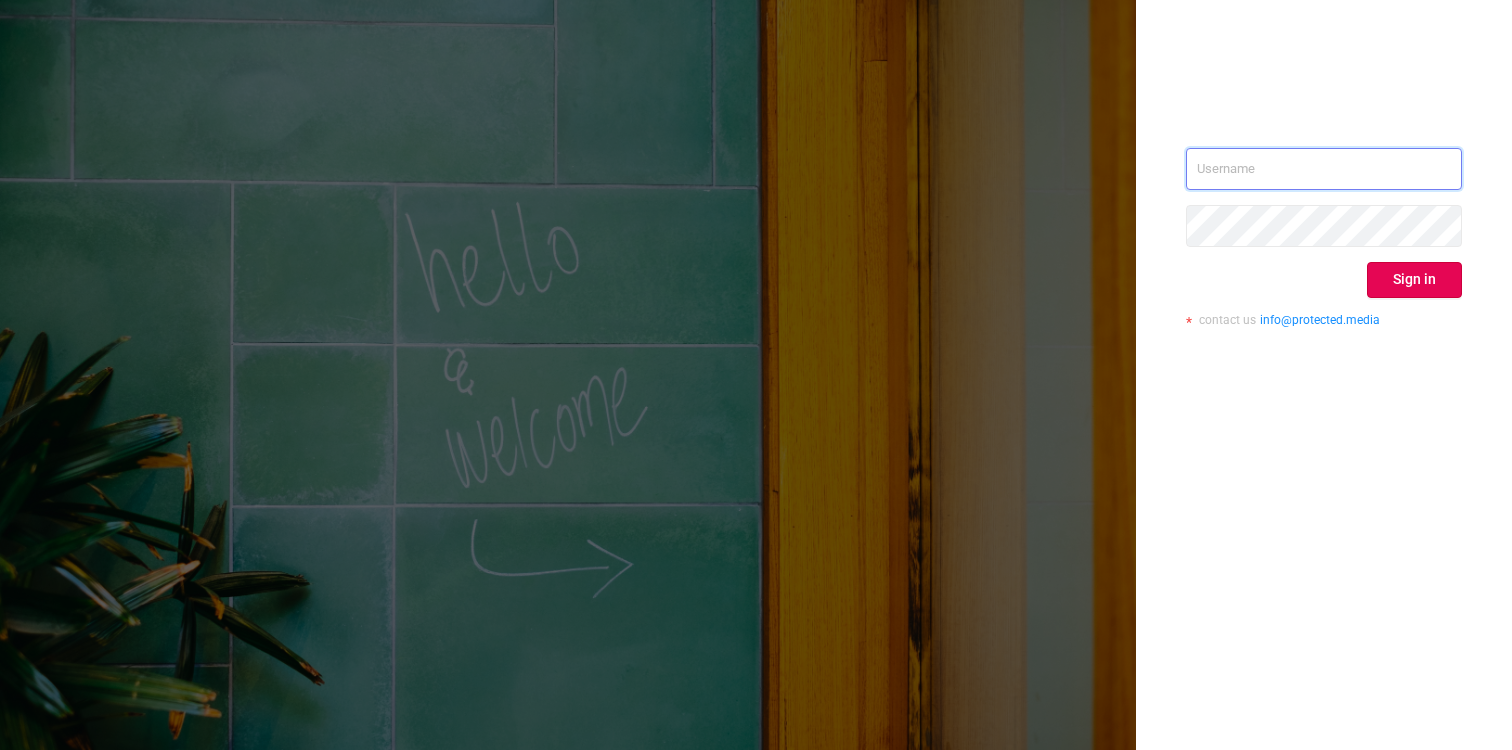 click at bounding box center (1324, 169) 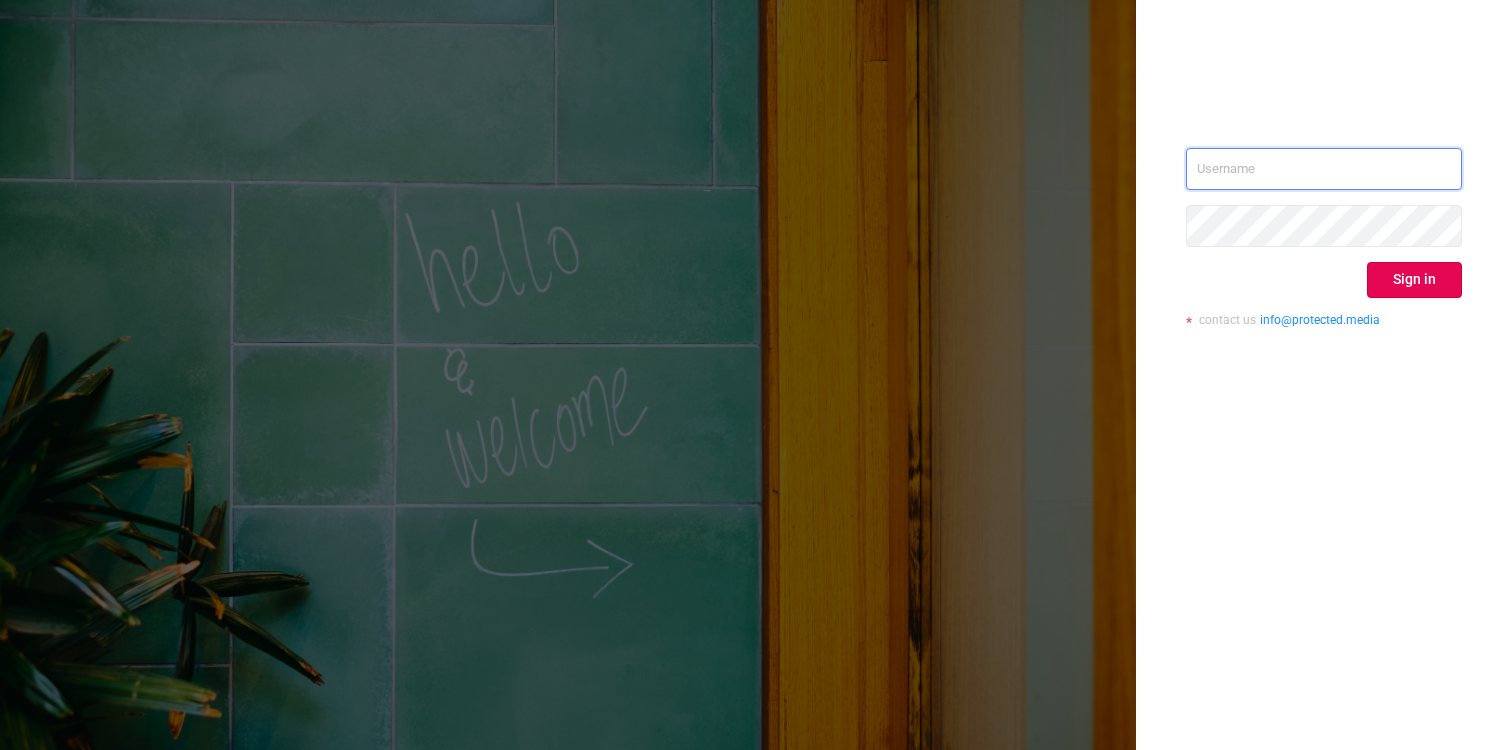 type on "[EMAIL]" 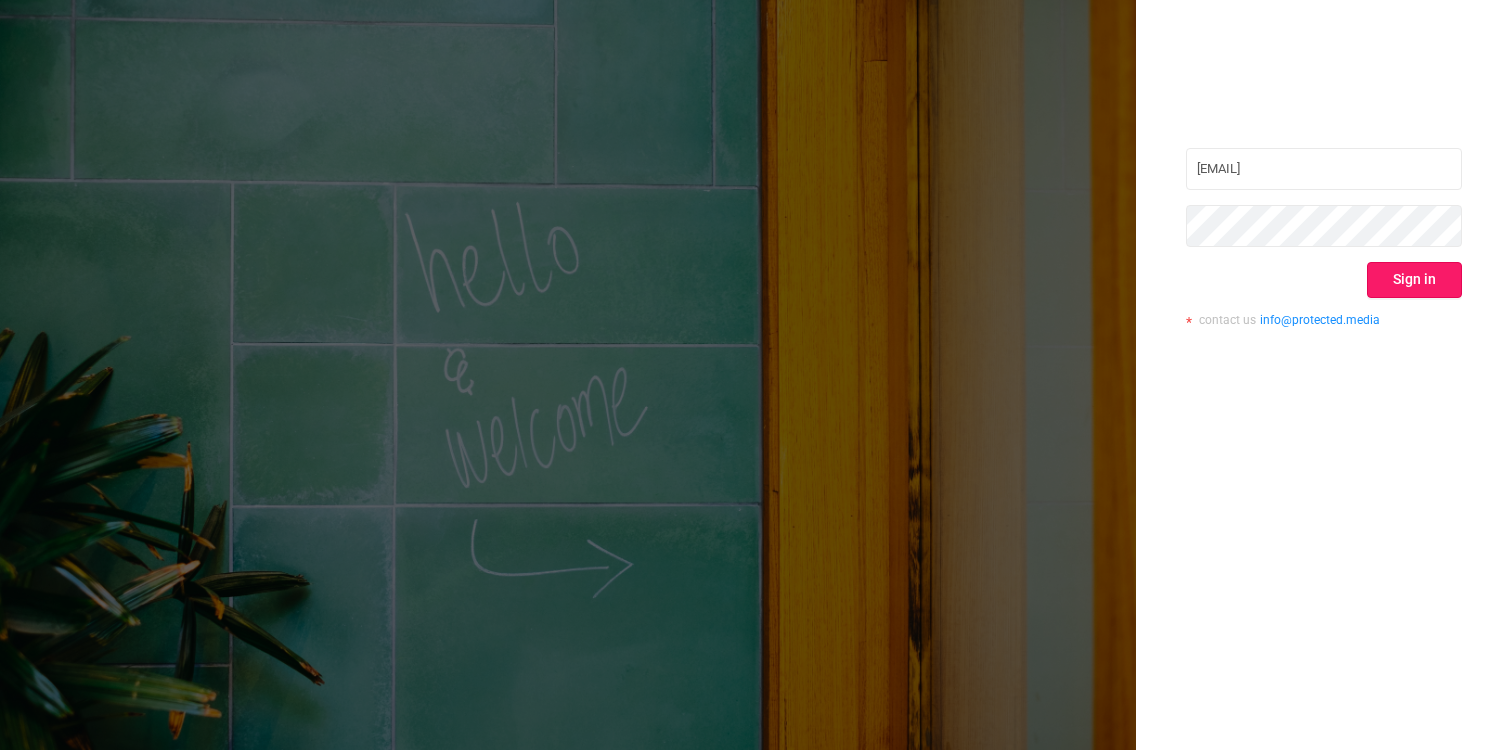 click on "Sign in" at bounding box center [1414, 280] 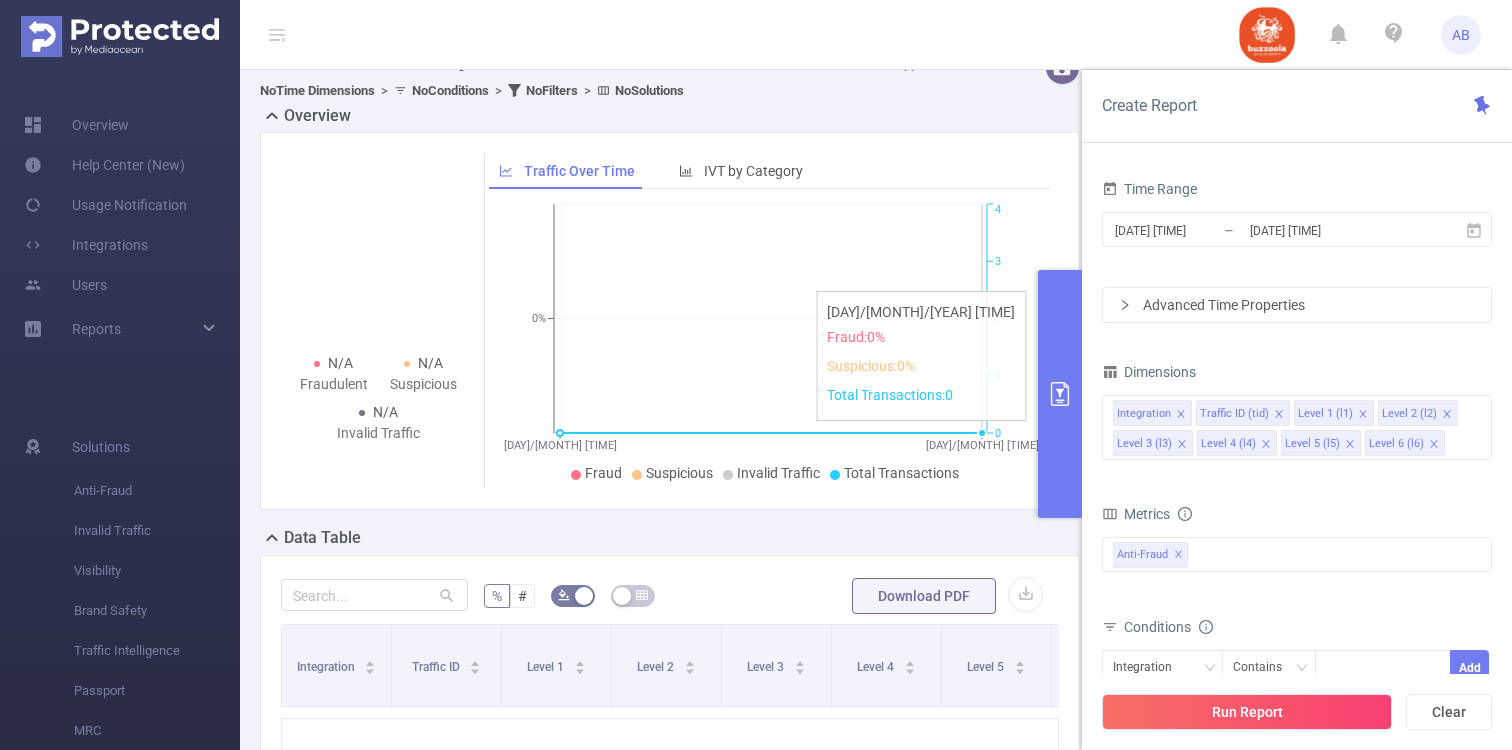 scroll, scrollTop: 461, scrollLeft: 0, axis: vertical 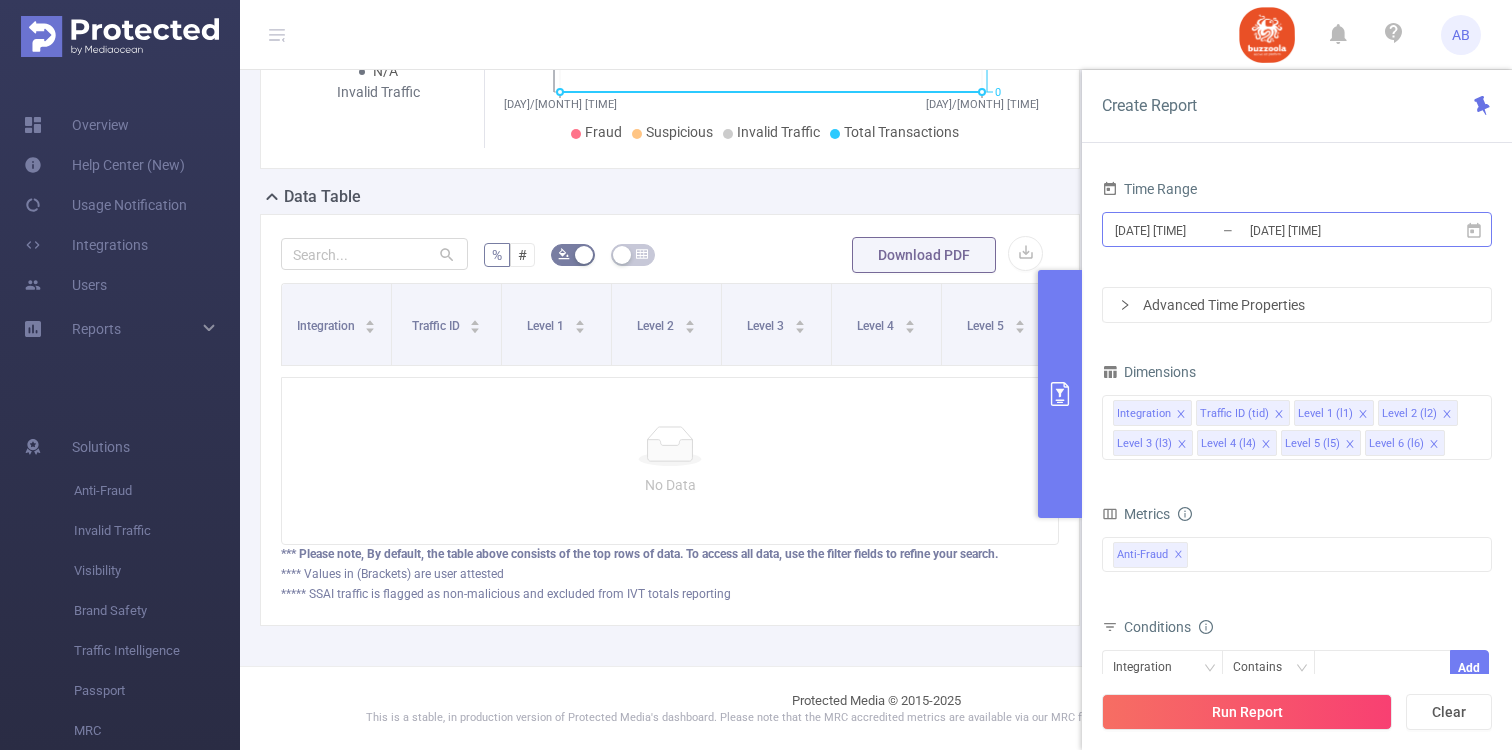 click on "[DATE] [TIME]" at bounding box center [1329, 230] 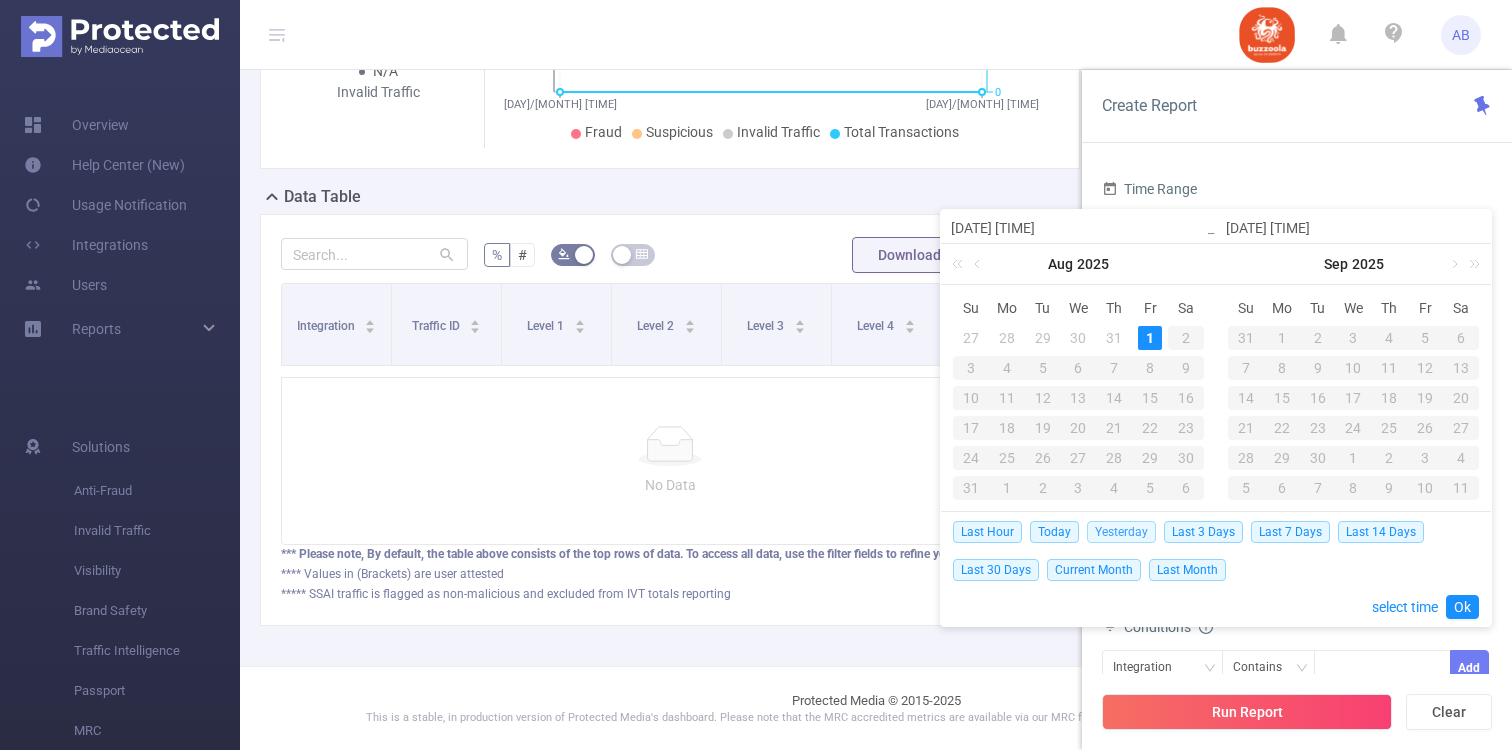click on "Yesterday" at bounding box center (1121, 532) 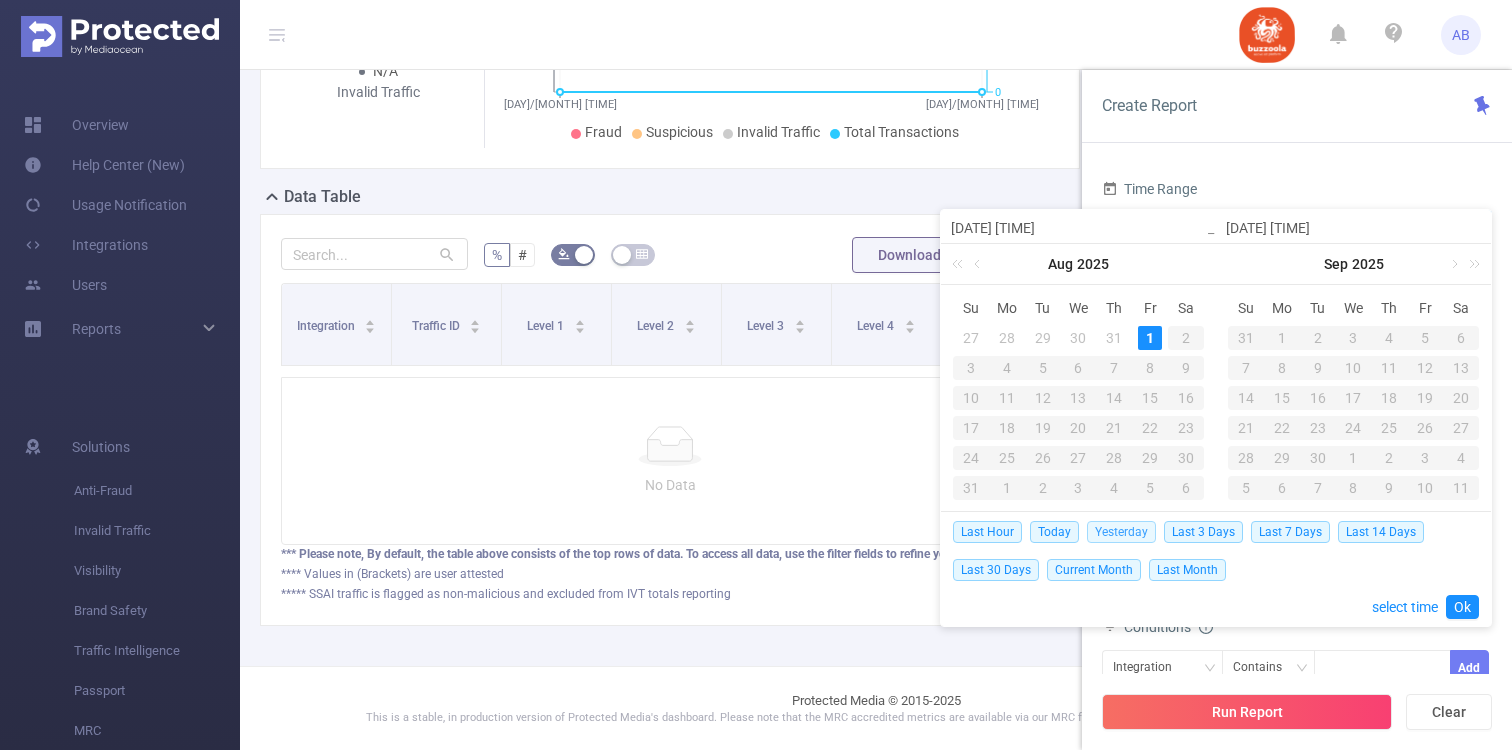 type on "2025-07-31 00:00" 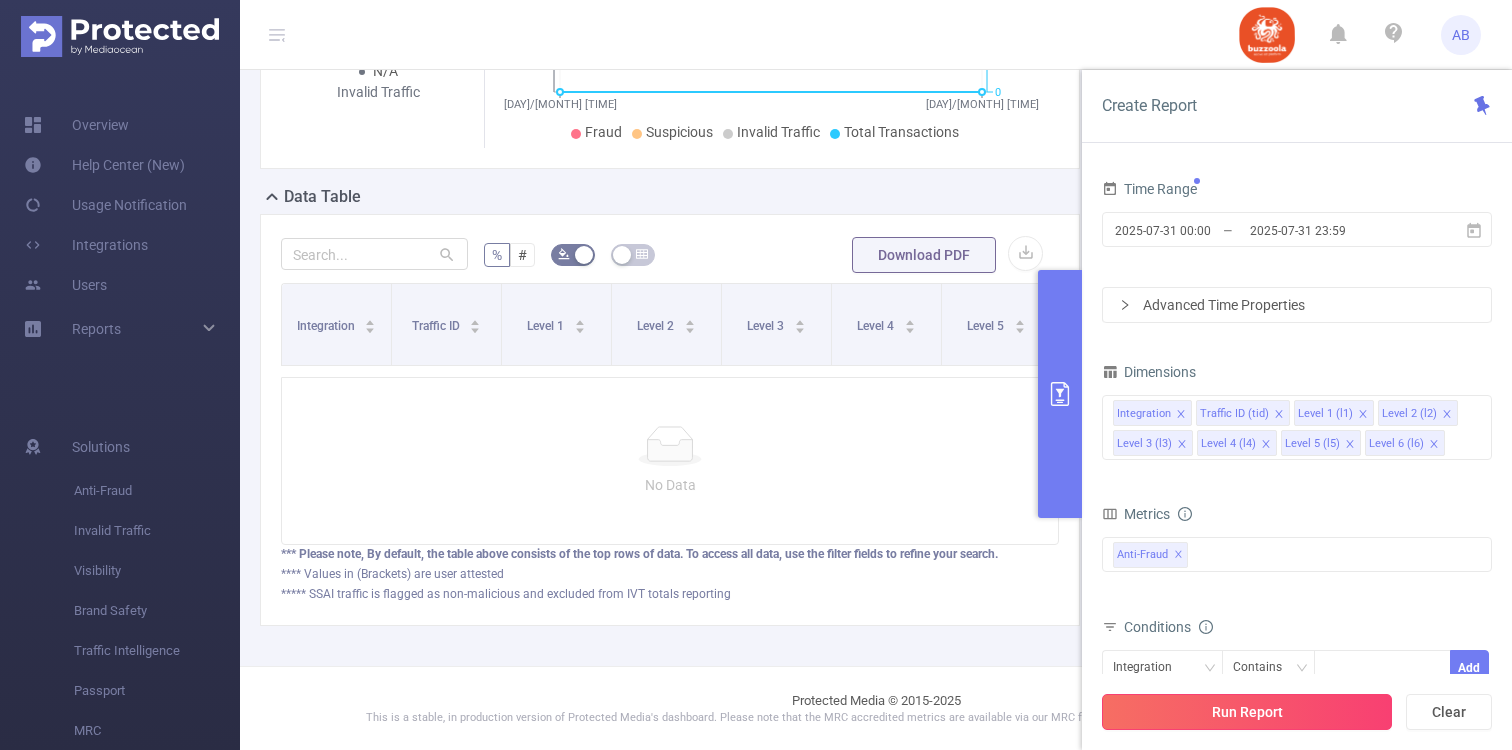 click on "Run Report" at bounding box center [1247, 712] 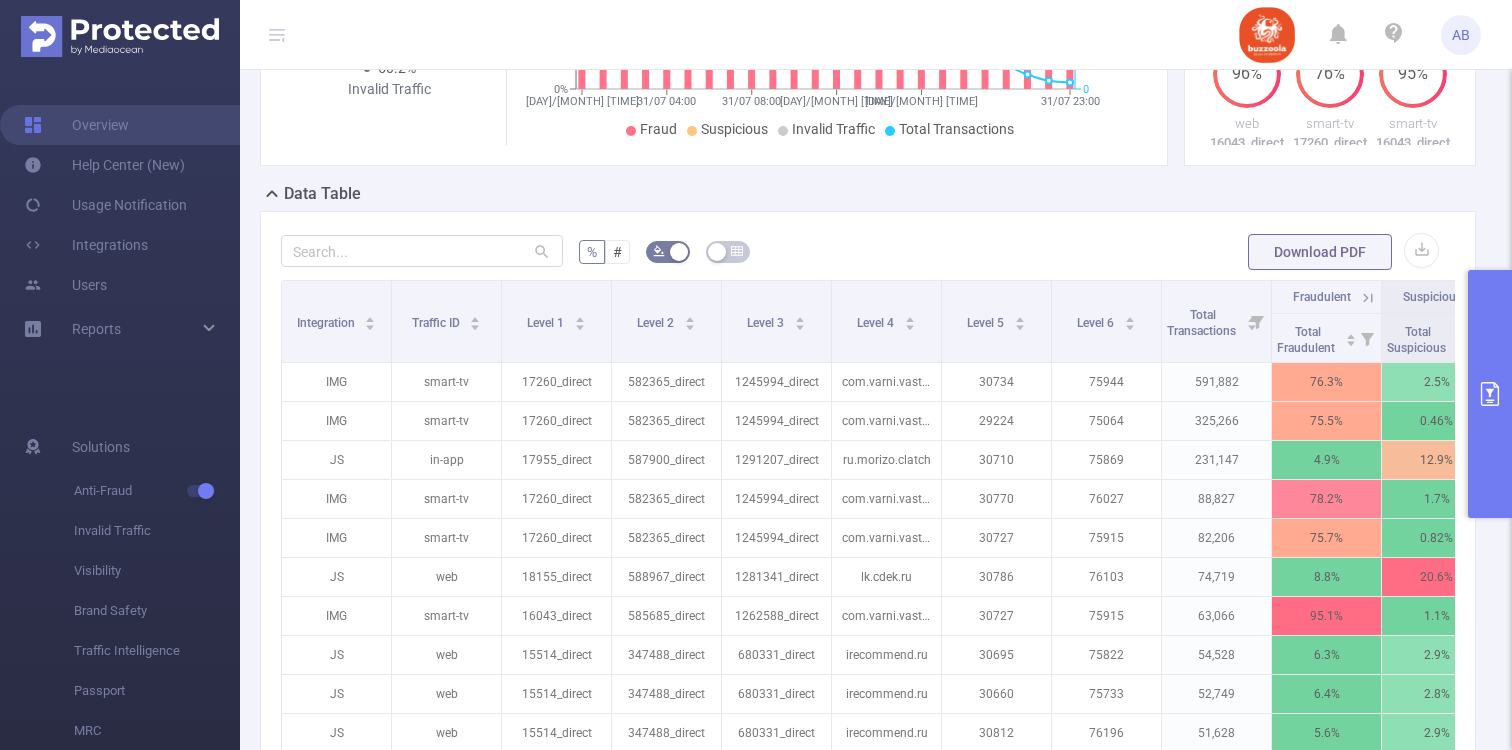 scroll, scrollTop: 466, scrollLeft: 0, axis: vertical 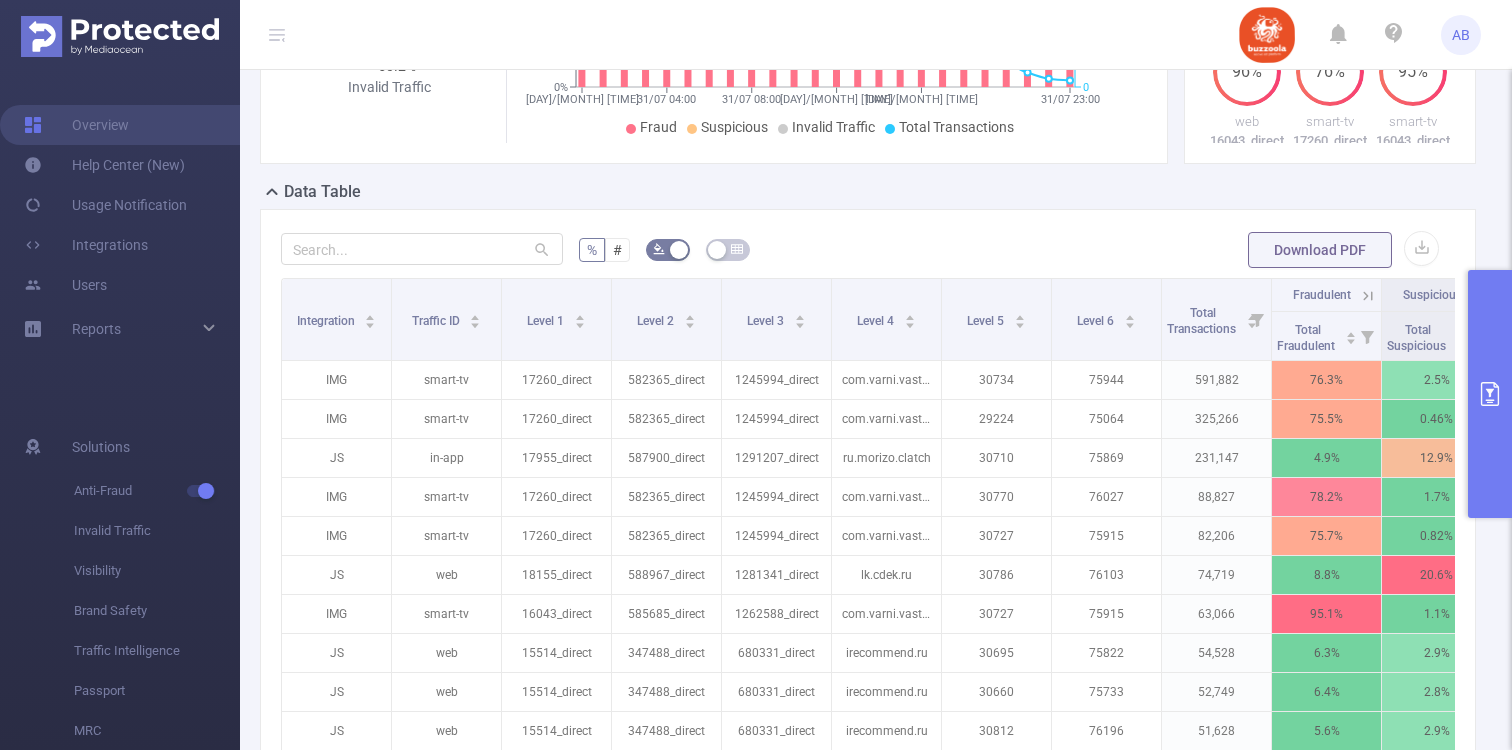 click at bounding box center (1490, 394) 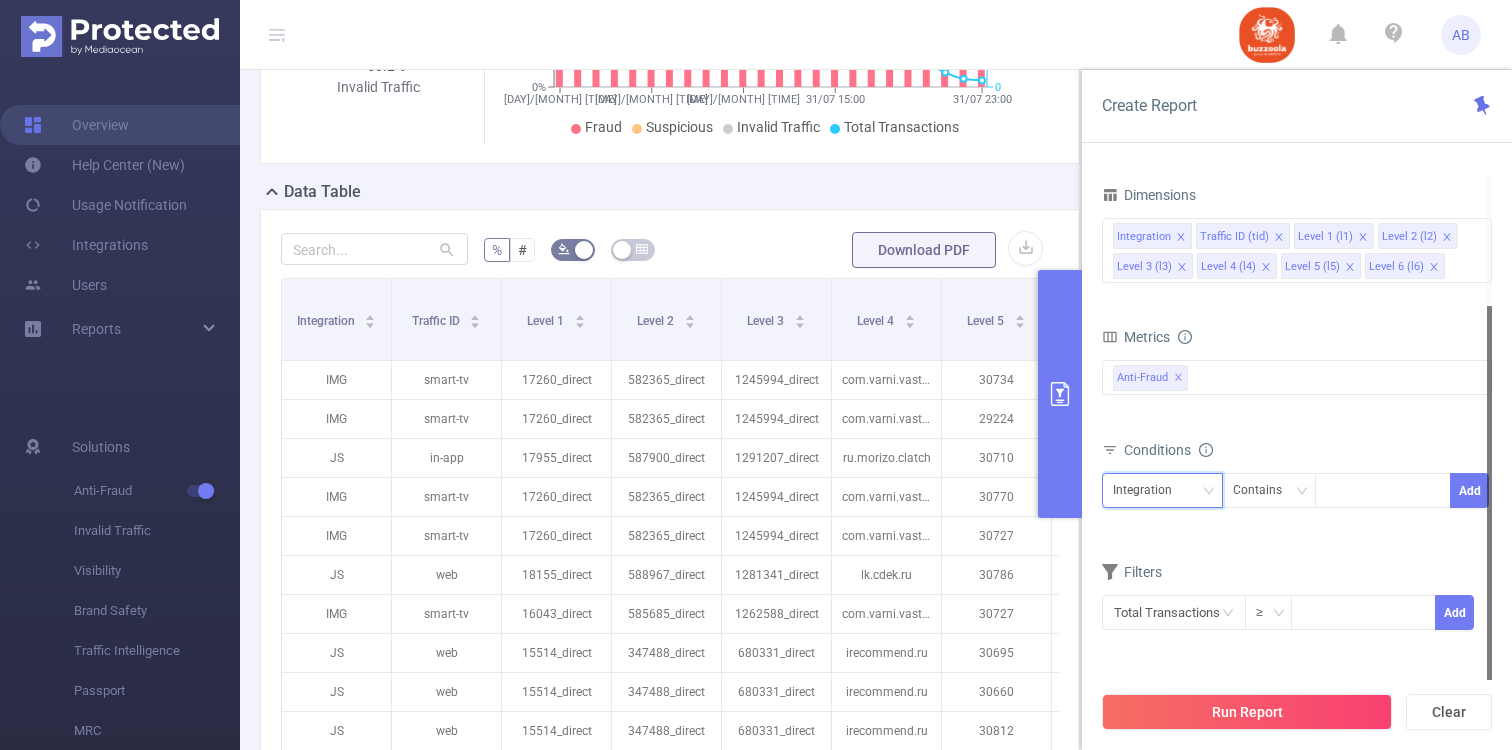 click on "Integration" at bounding box center (1162, 490) 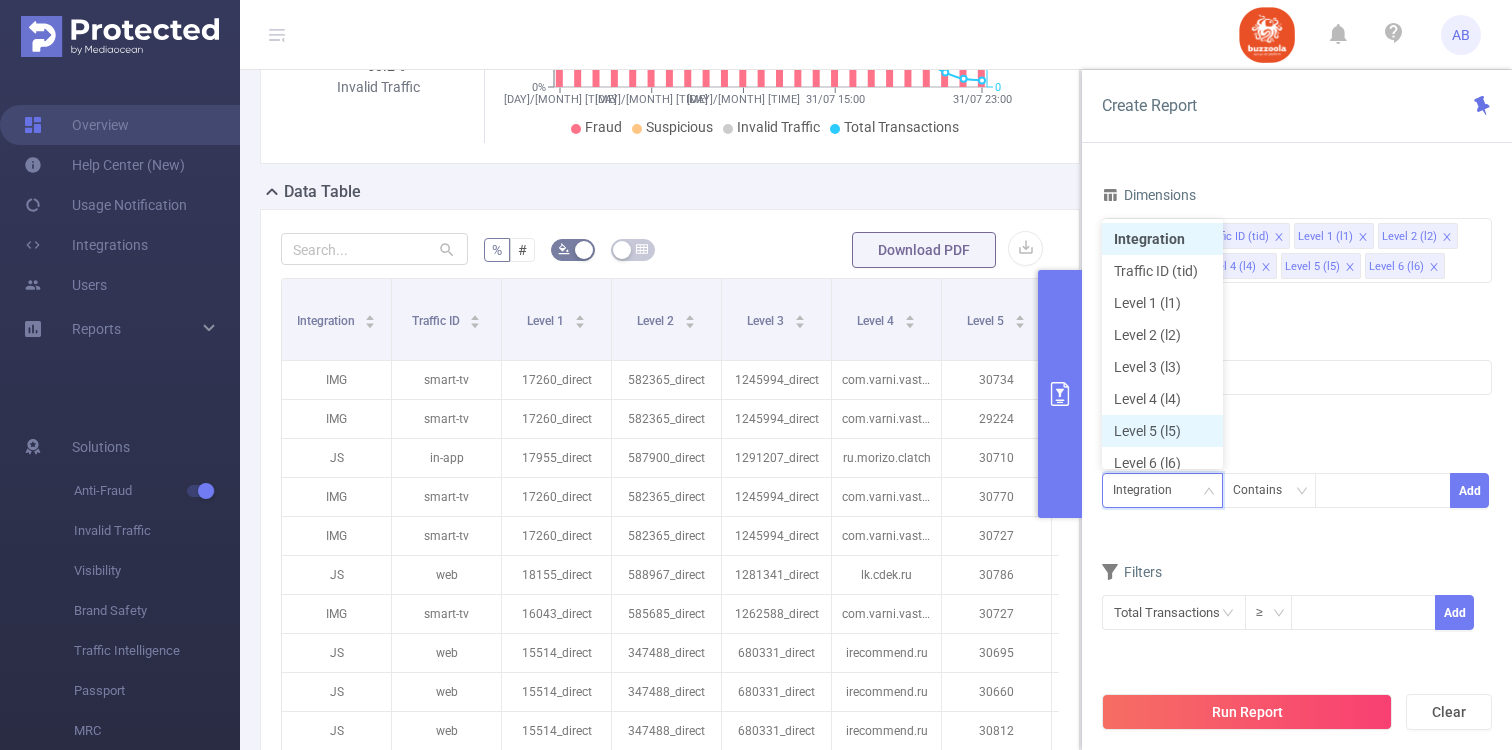 scroll, scrollTop: 10, scrollLeft: 0, axis: vertical 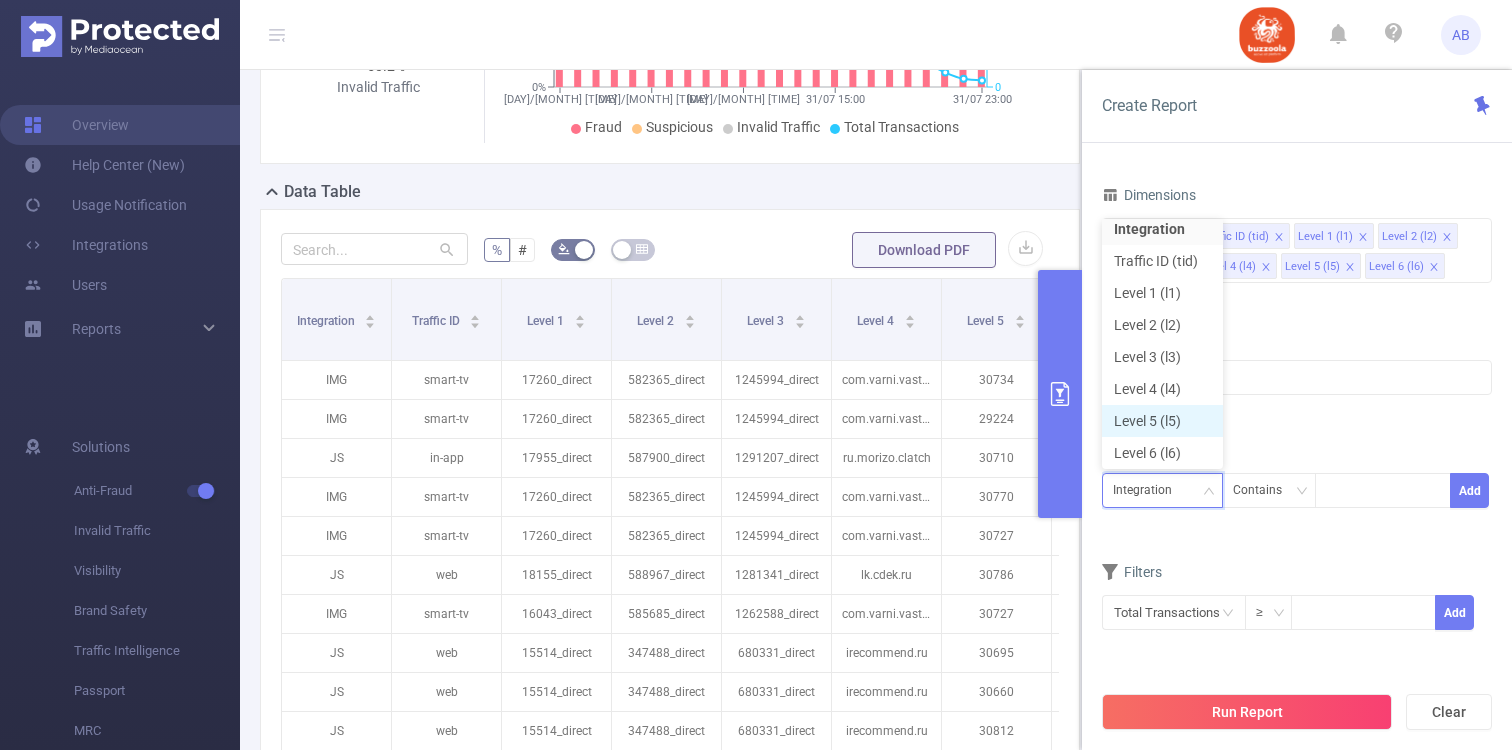 click on "Level 5 (l5)" at bounding box center (1162, 421) 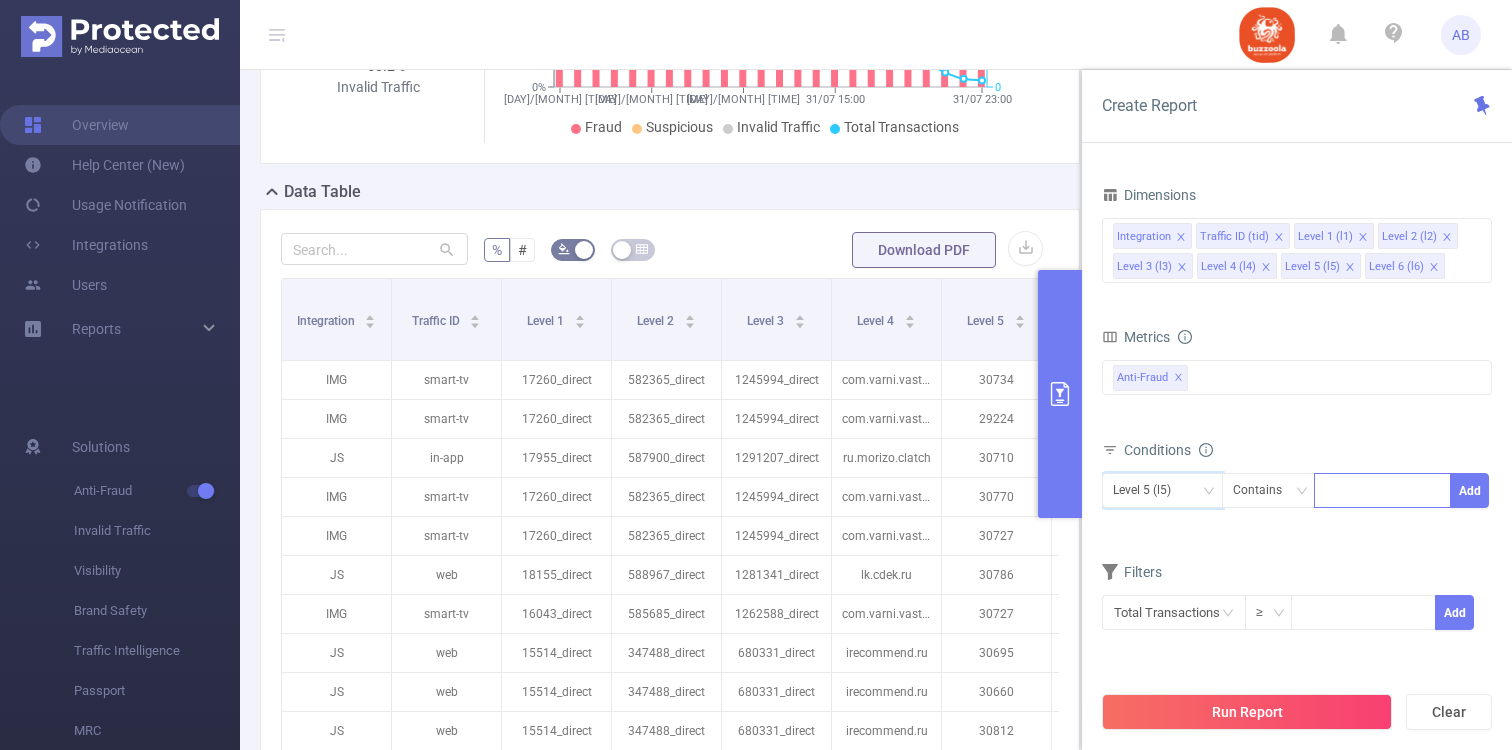 click at bounding box center (1382, 490) 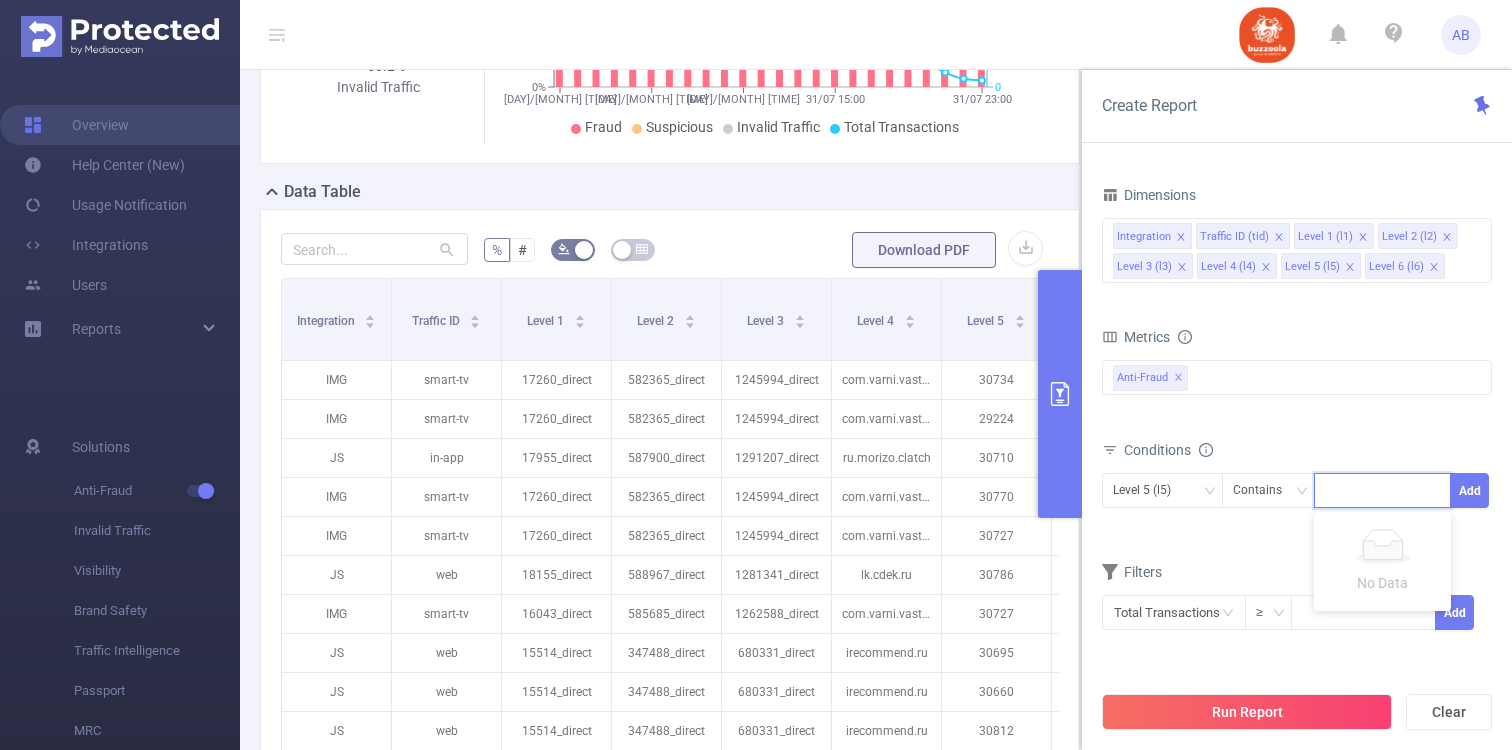 paste on "28003" 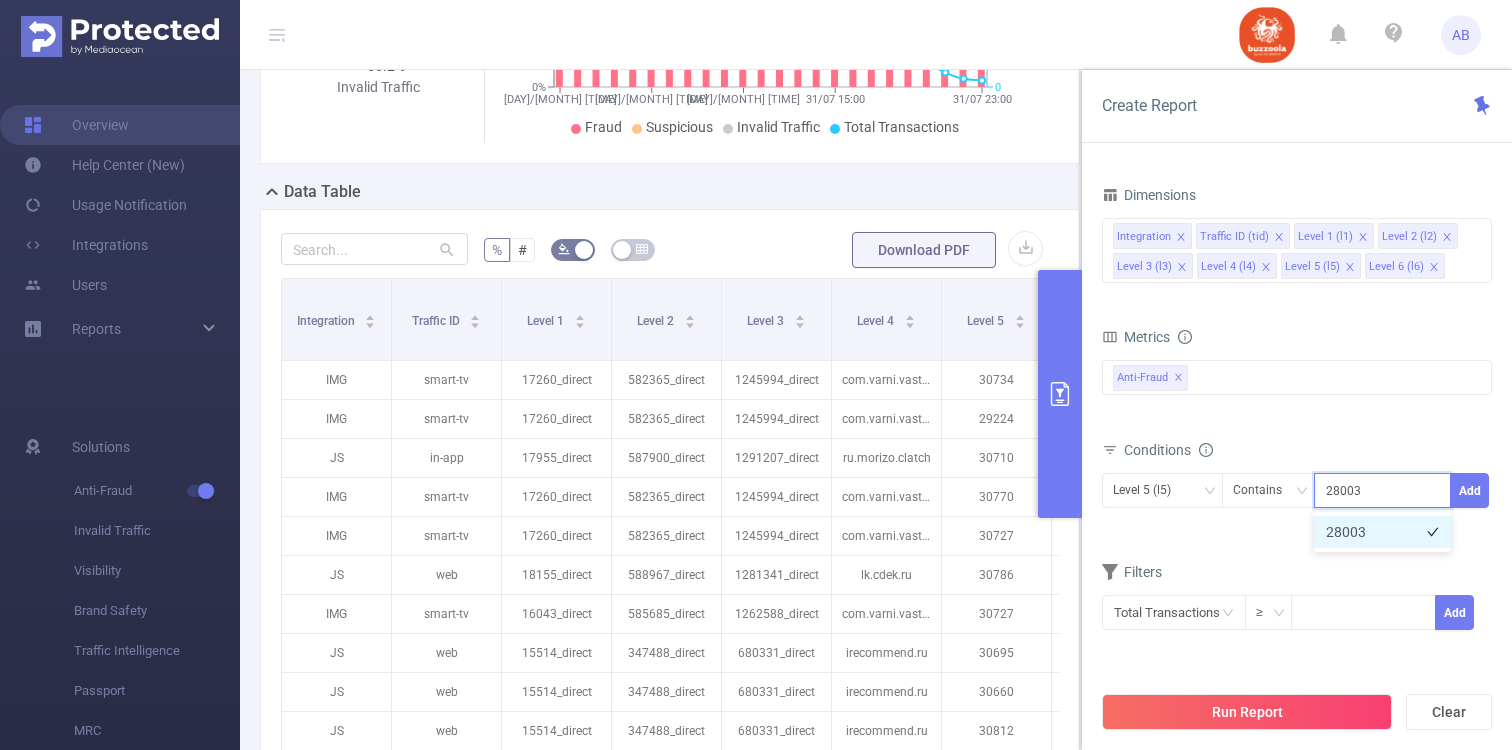 click on "28003" at bounding box center (1382, 532) 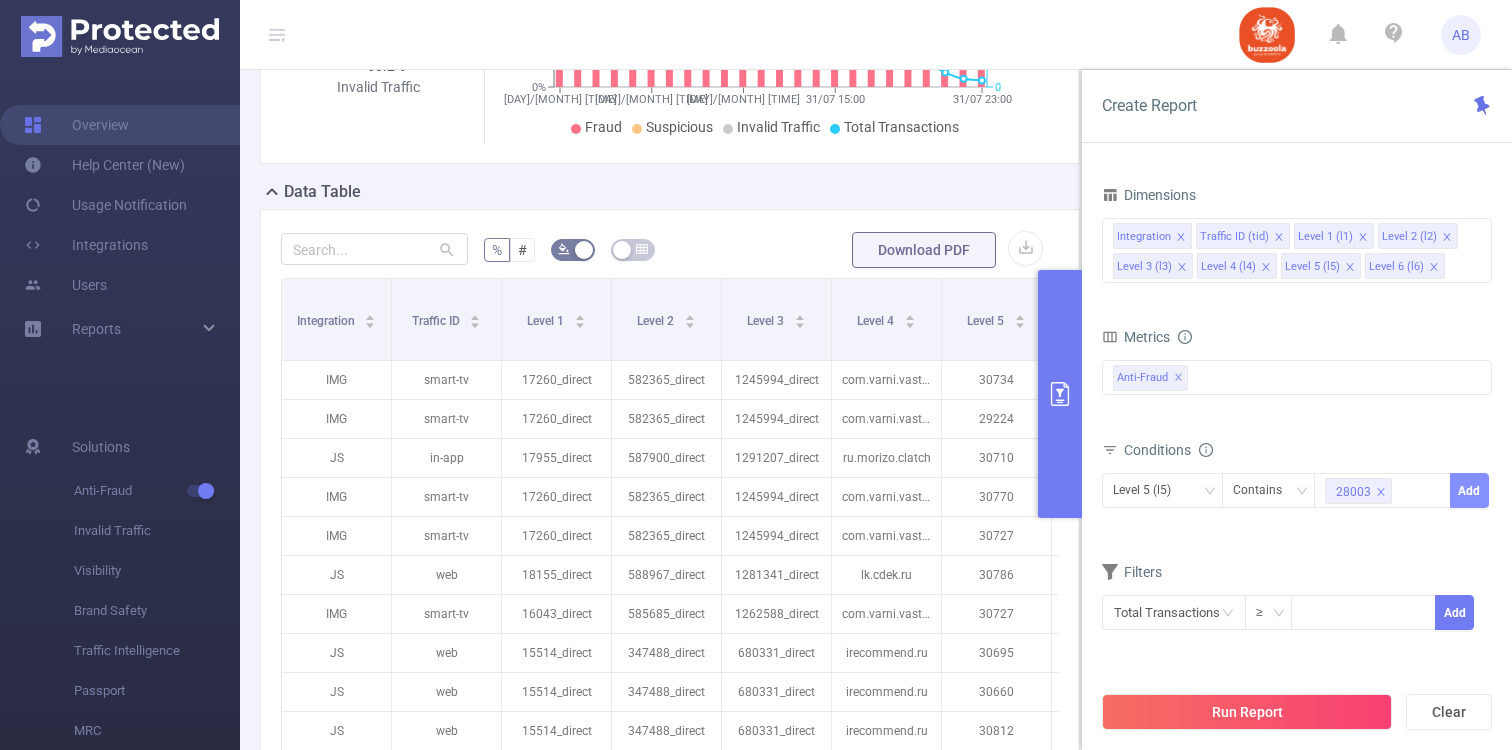 click on "Add" at bounding box center (1469, 490) 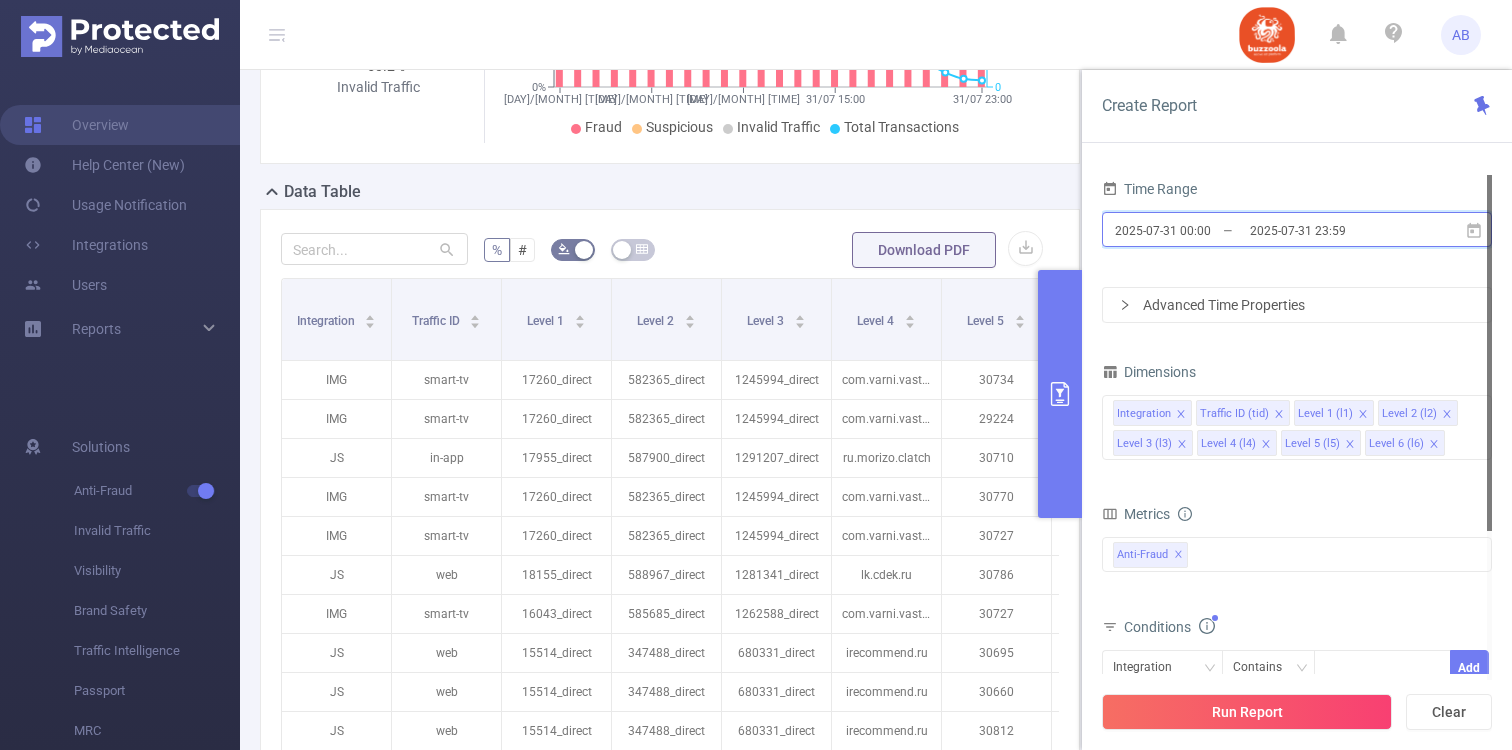 click on "2025-07-31 00:00   _   2025-07-31 23:59" at bounding box center [1297, 229] 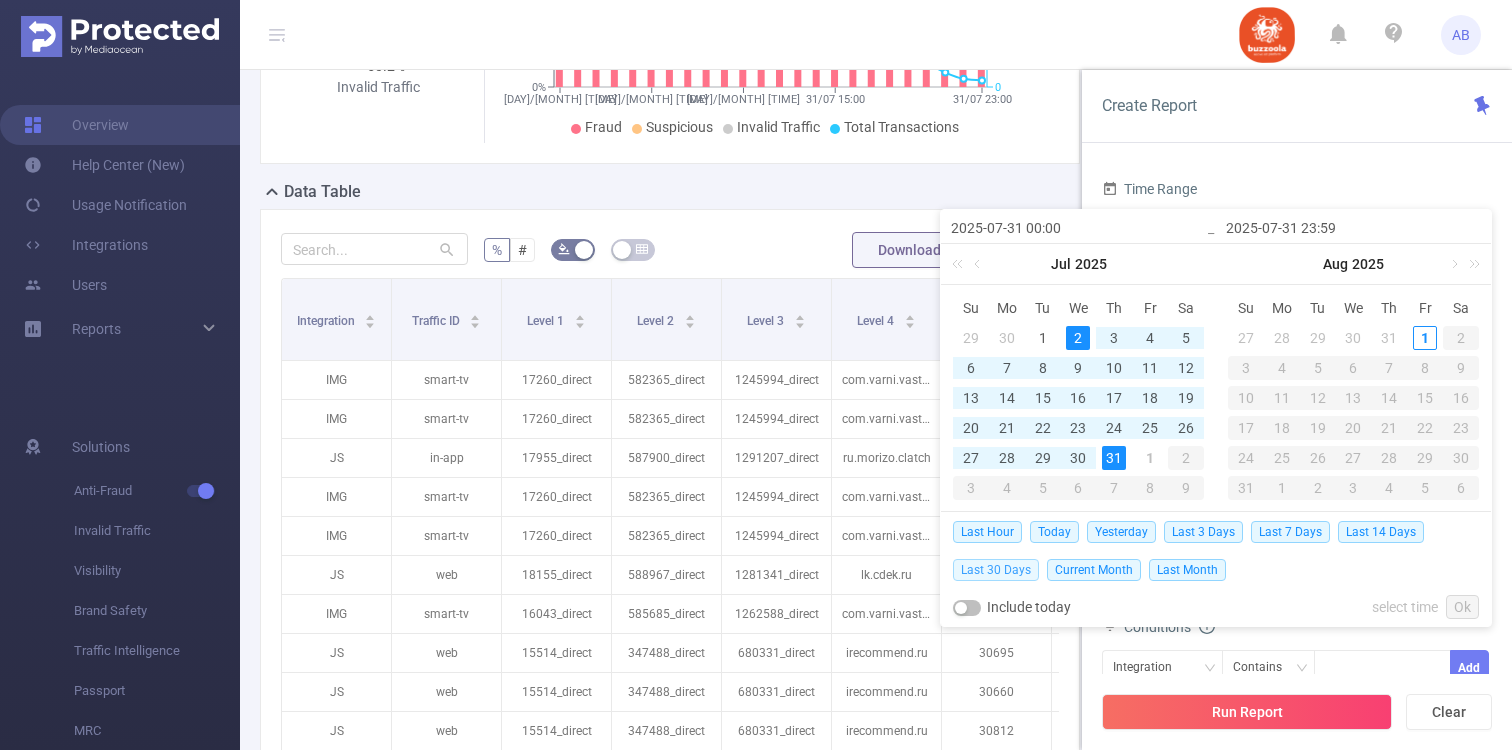 click on "Last 30 Days" at bounding box center (996, 570) 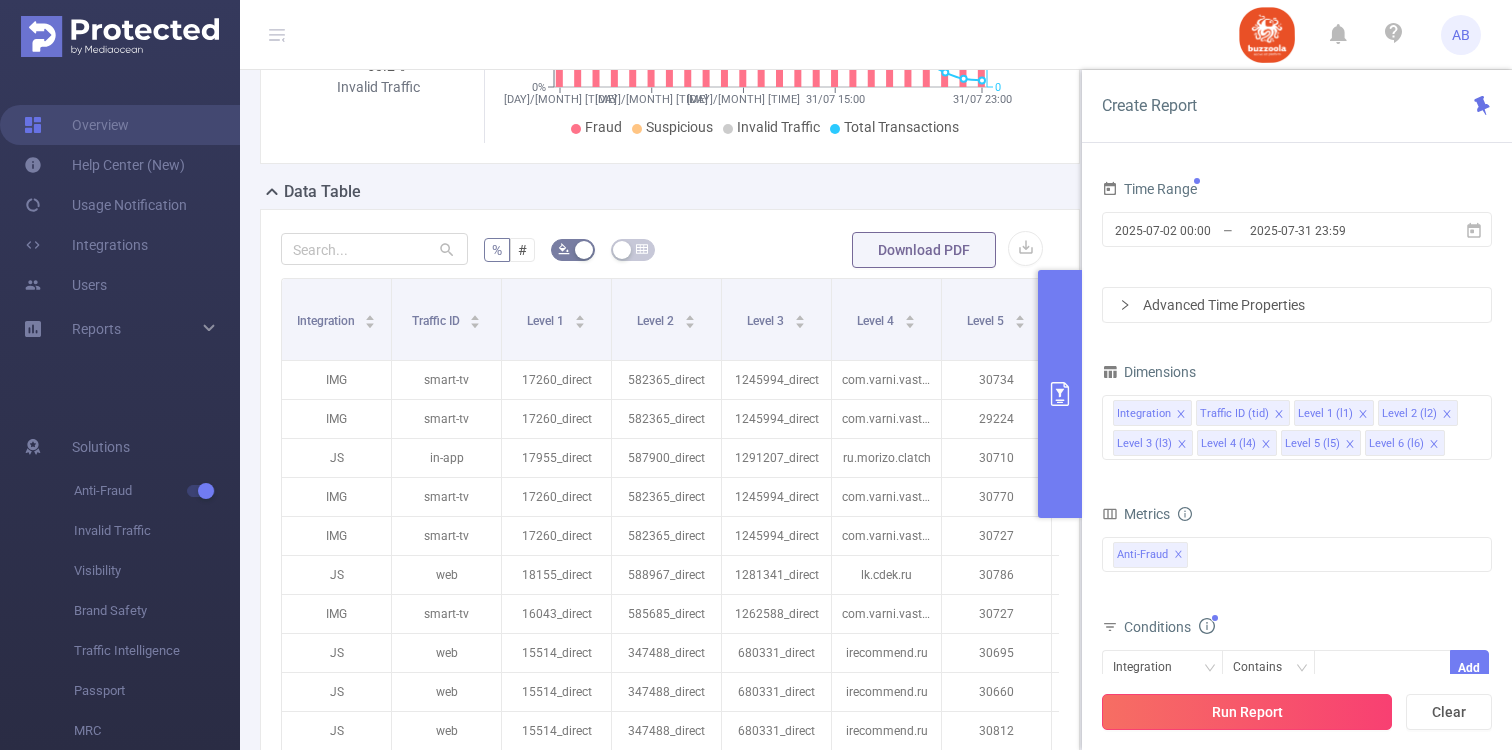 click on "Run Report" at bounding box center [1247, 712] 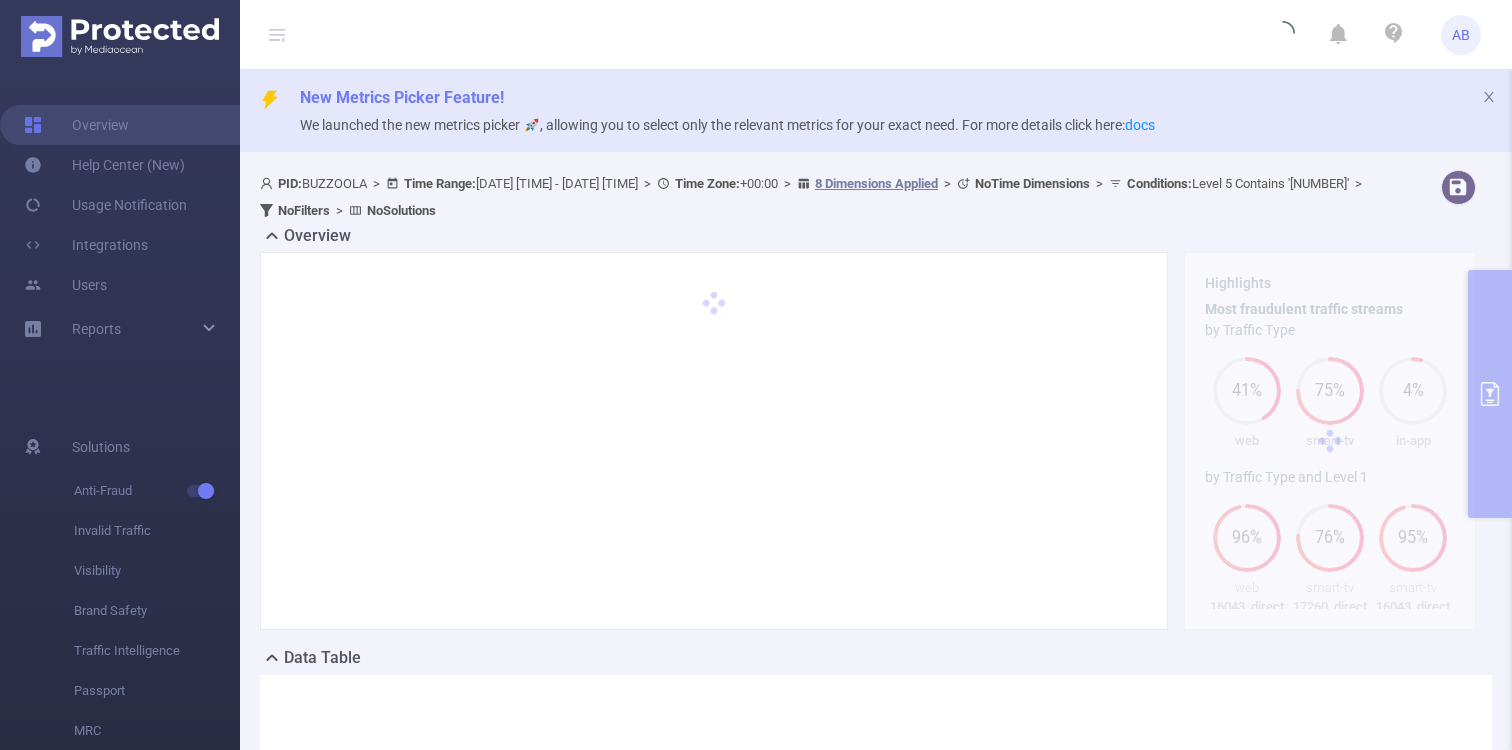 scroll, scrollTop: 56, scrollLeft: 0, axis: vertical 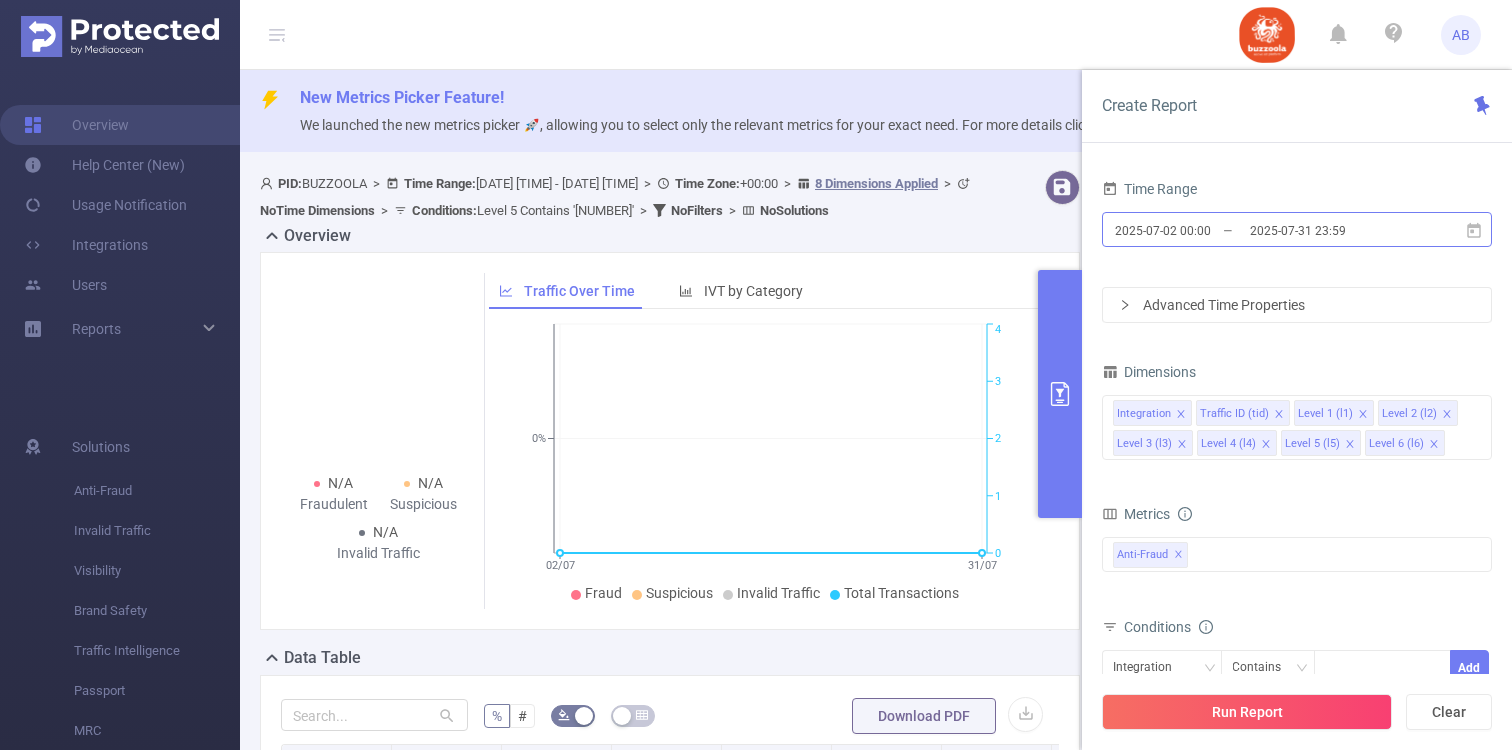 click on "2025-07-31 23:59" at bounding box center (1329, 230) 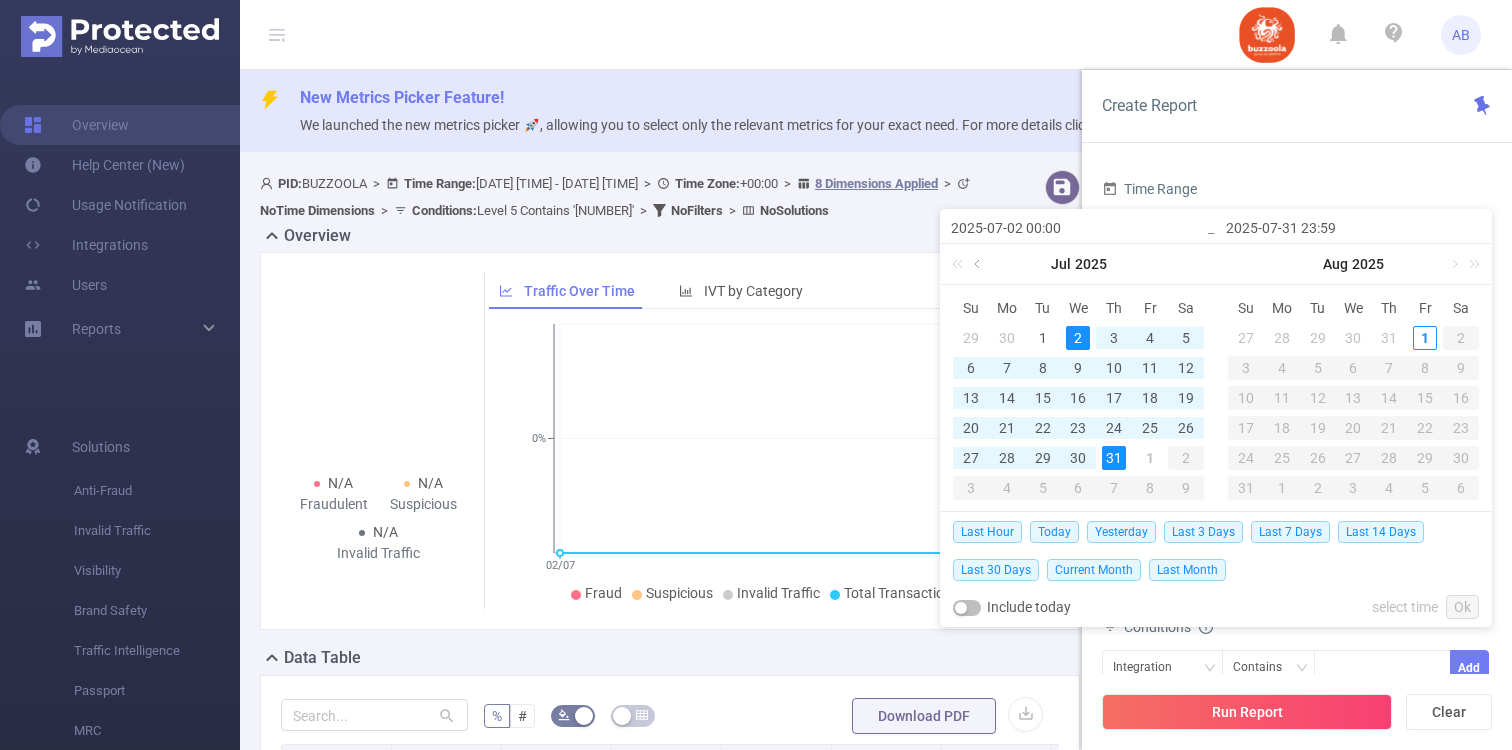 click at bounding box center (979, 264) 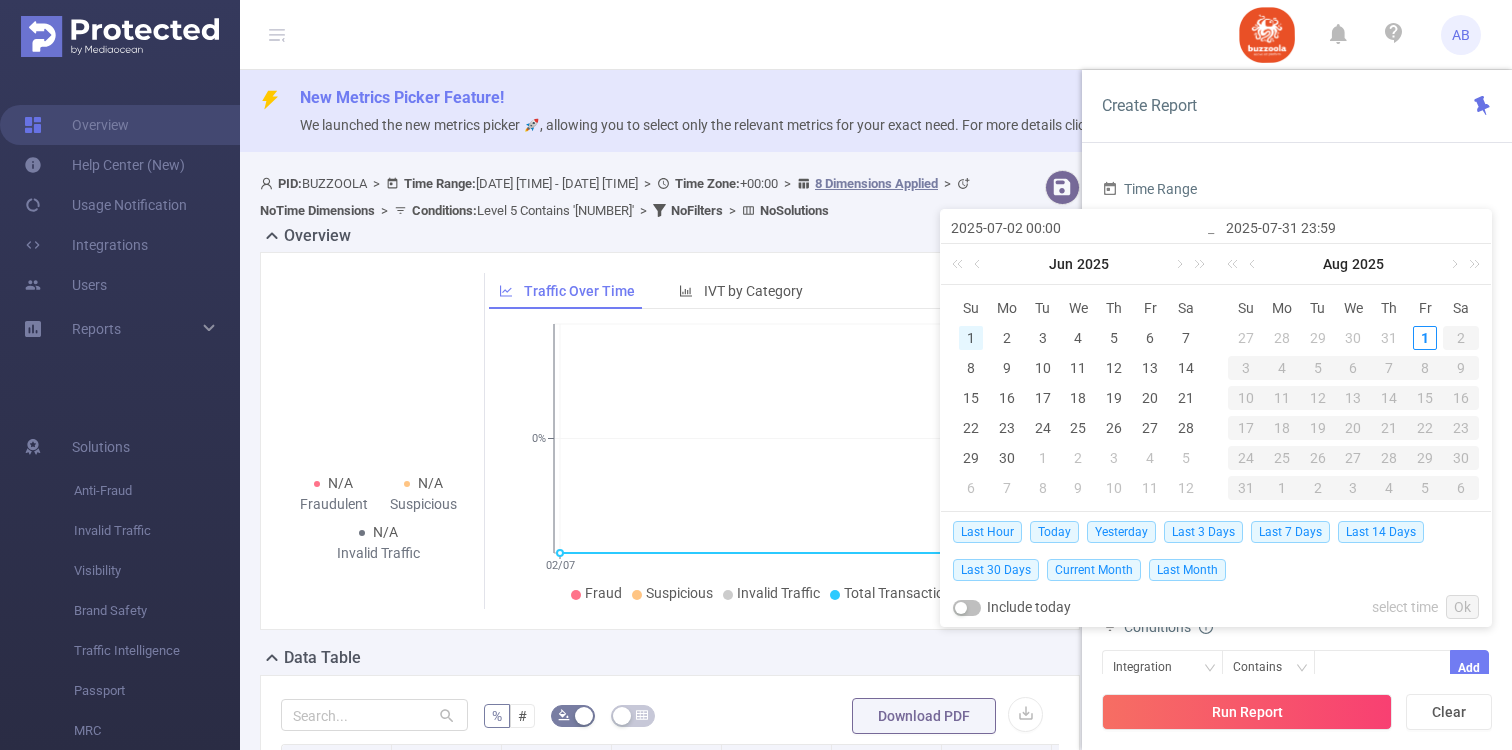 click on "1" at bounding box center (971, 338) 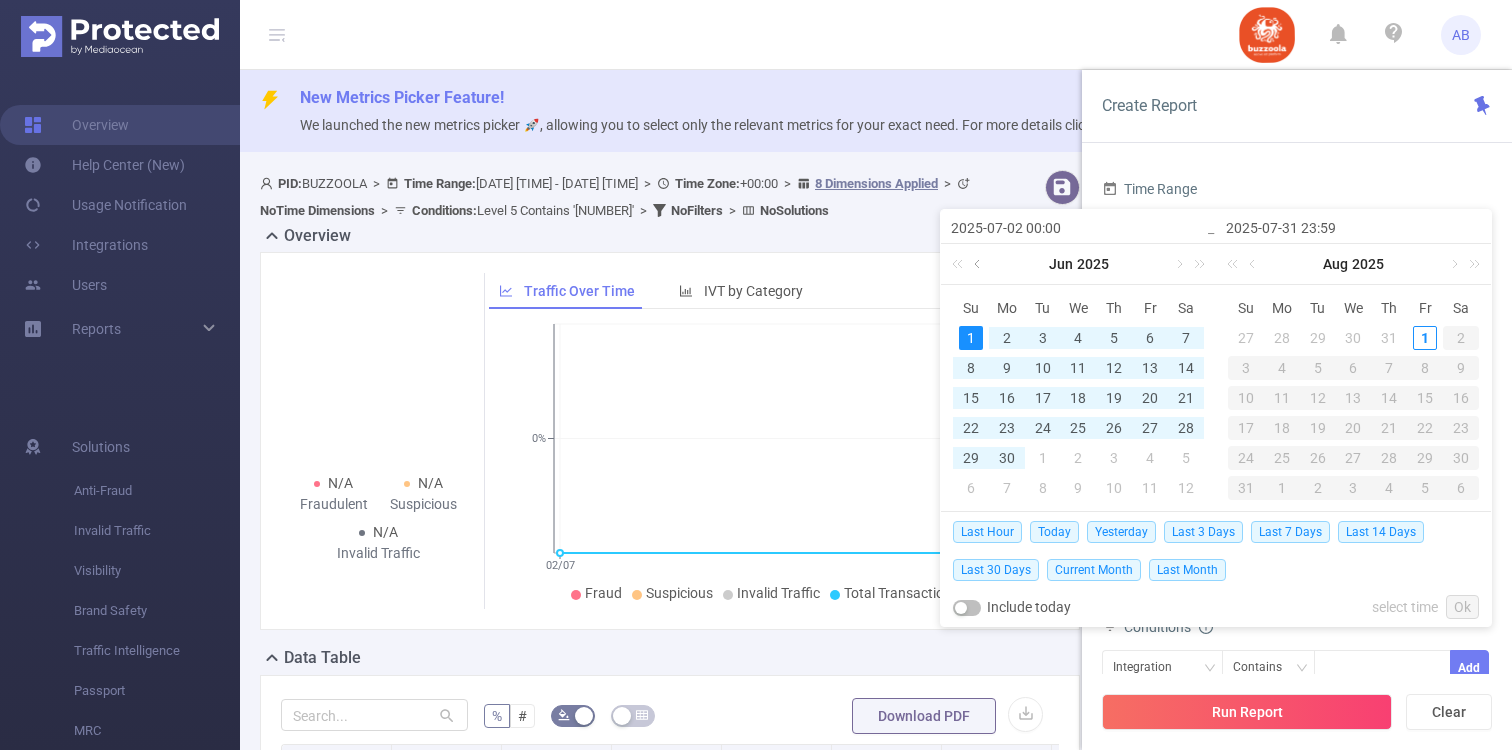 click at bounding box center [979, 264] 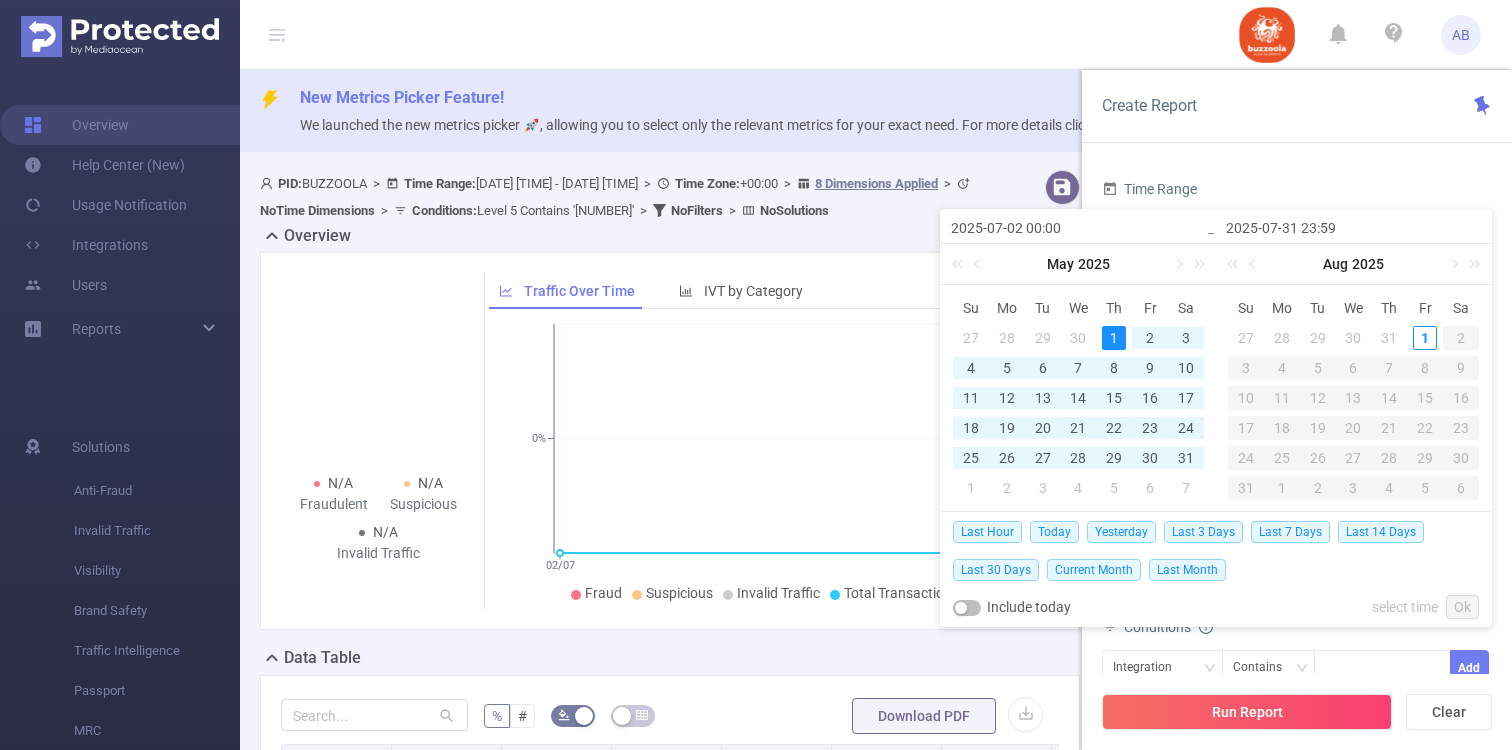 click on "1" at bounding box center [1114, 338] 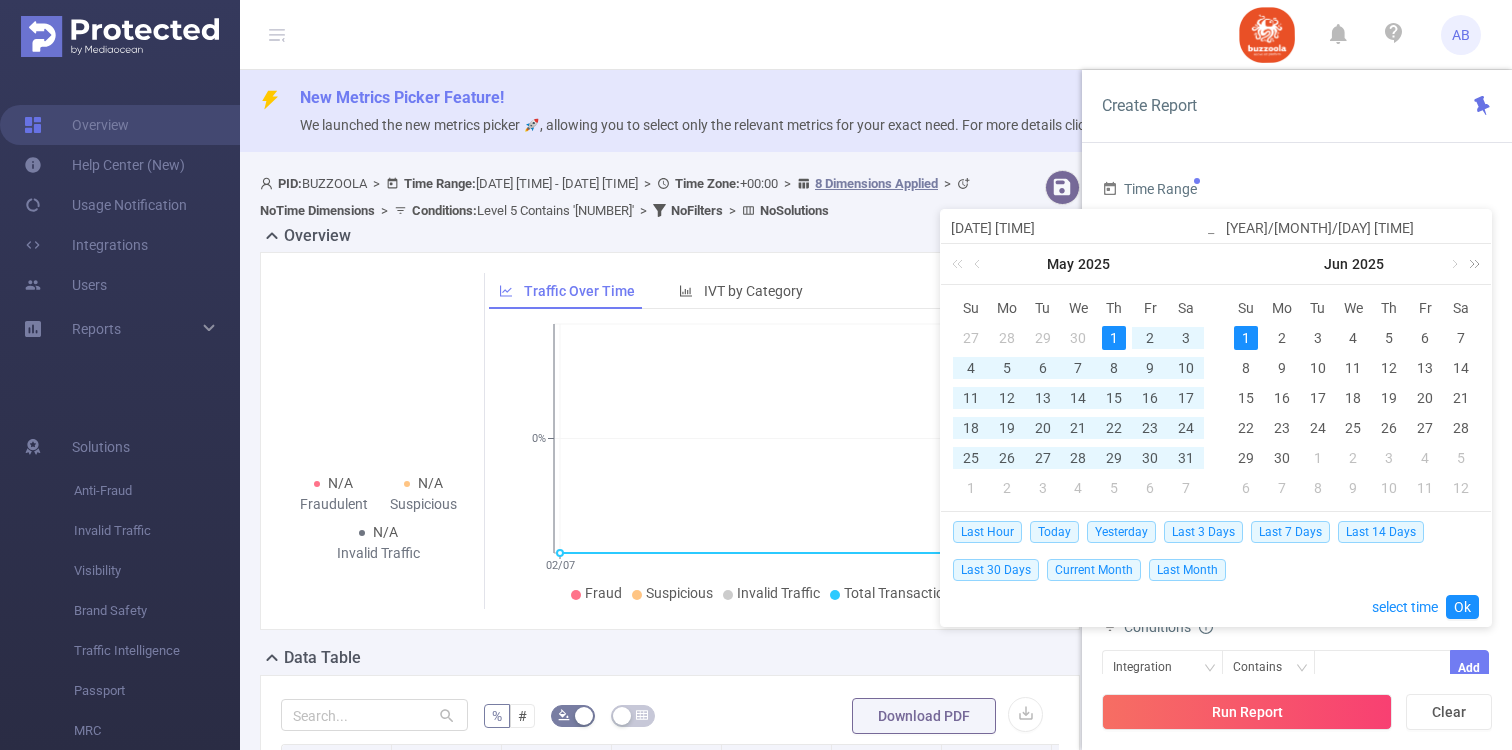 click at bounding box center [1471, 264] 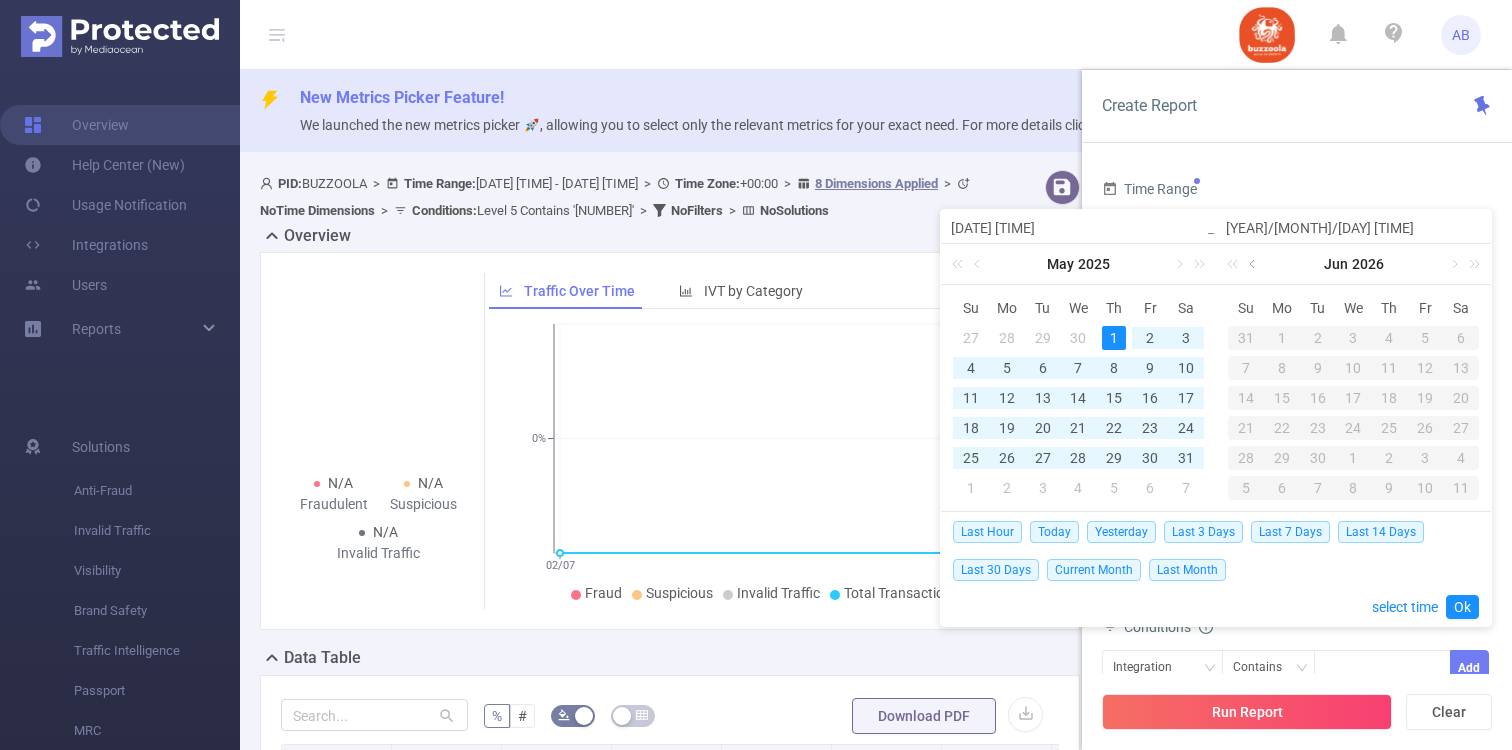 click at bounding box center (1254, 264) 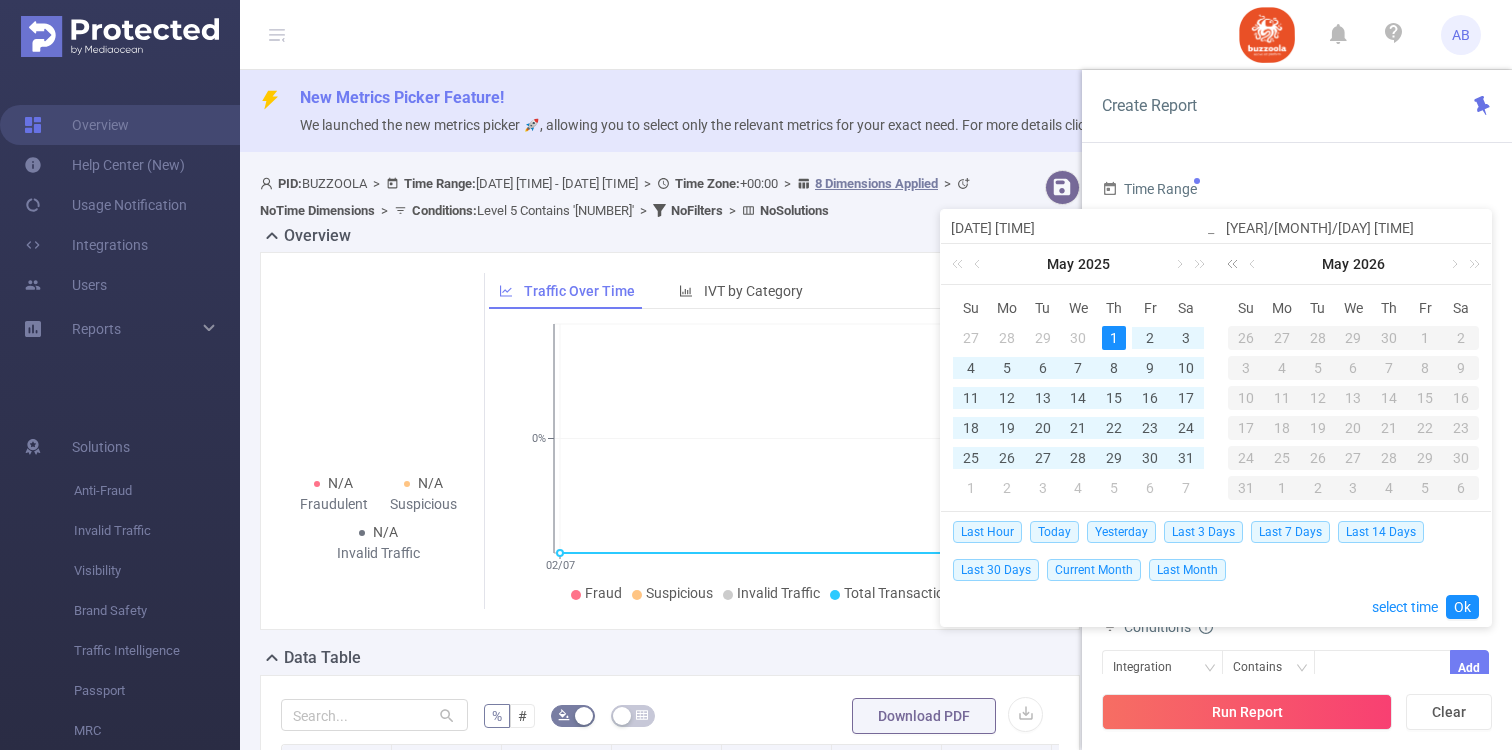 click at bounding box center (1236, 264) 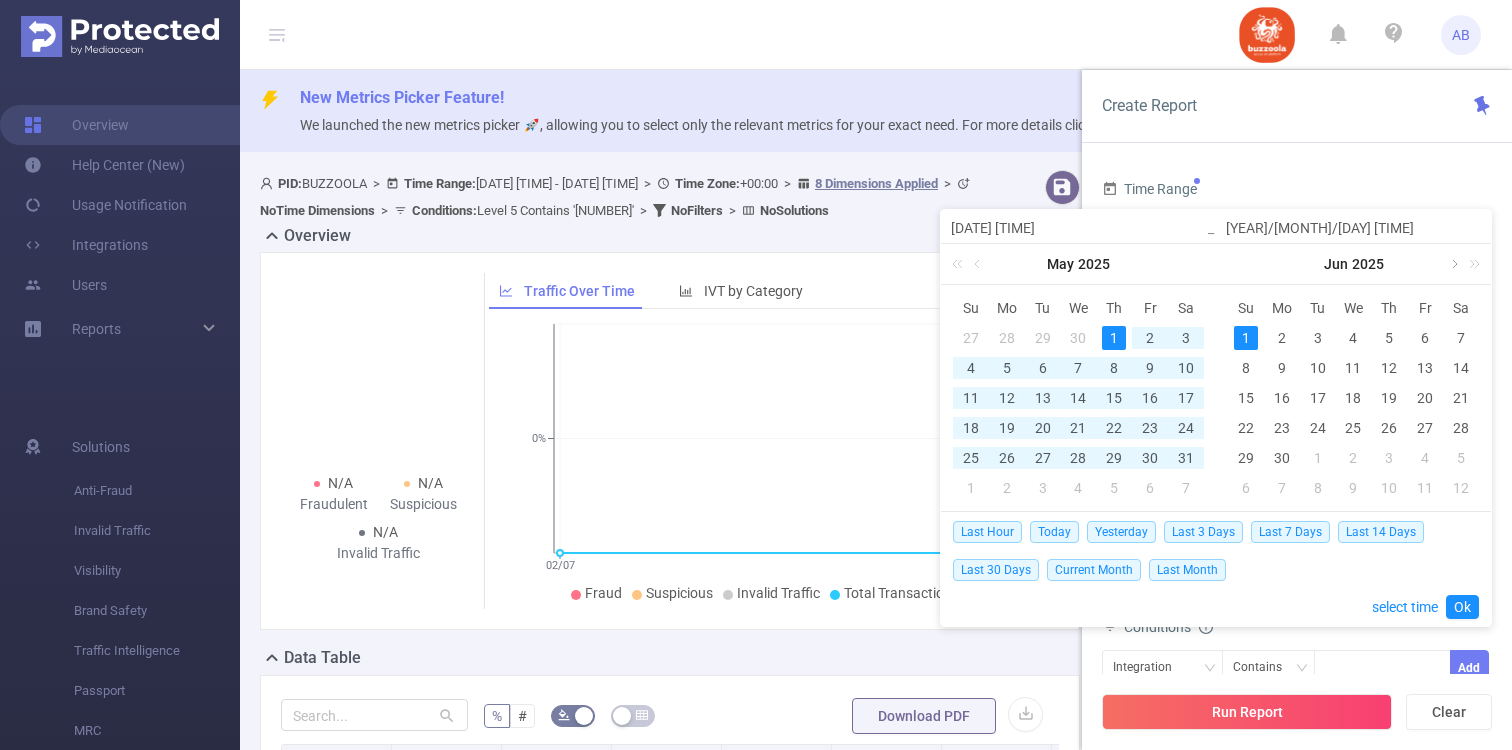 click at bounding box center (1453, 264) 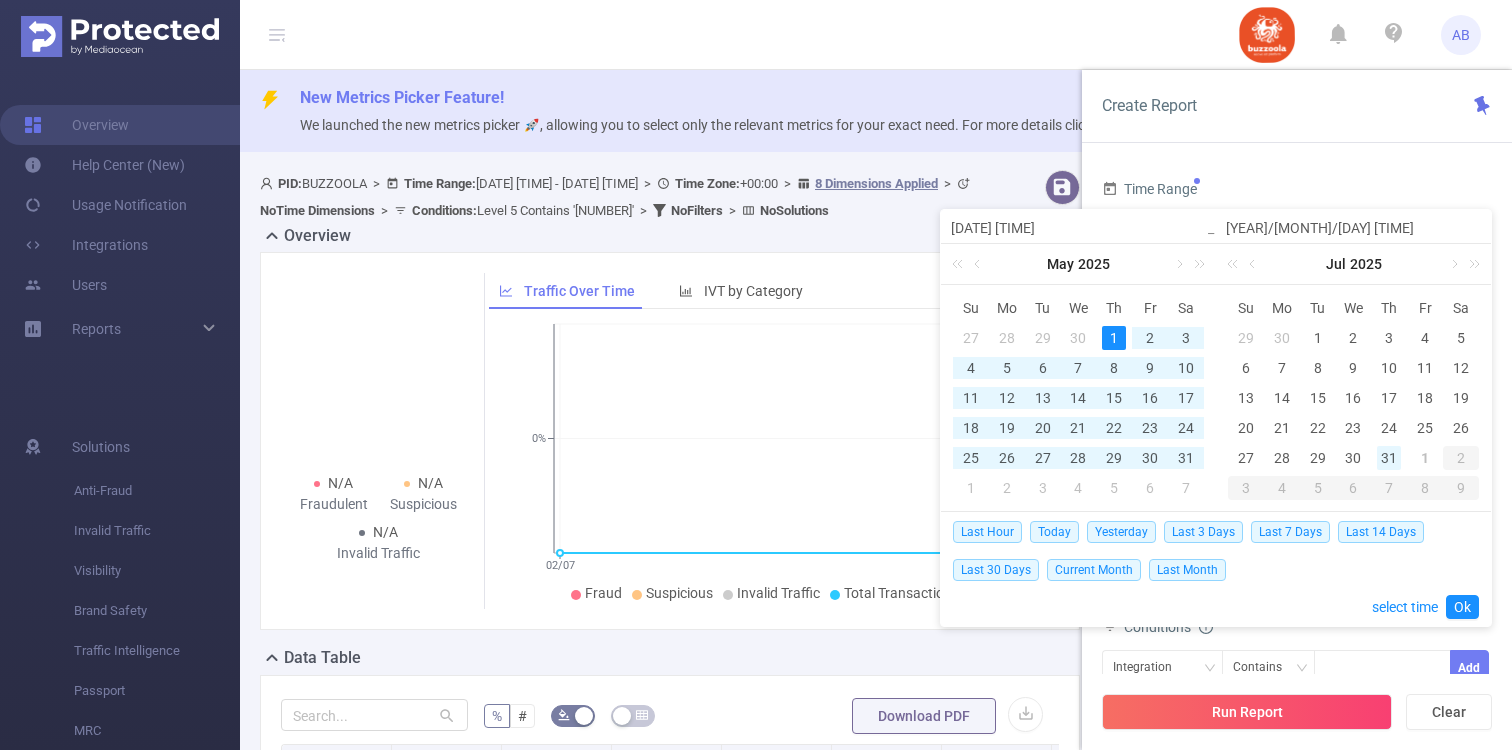 click on "31" at bounding box center (1389, 458) 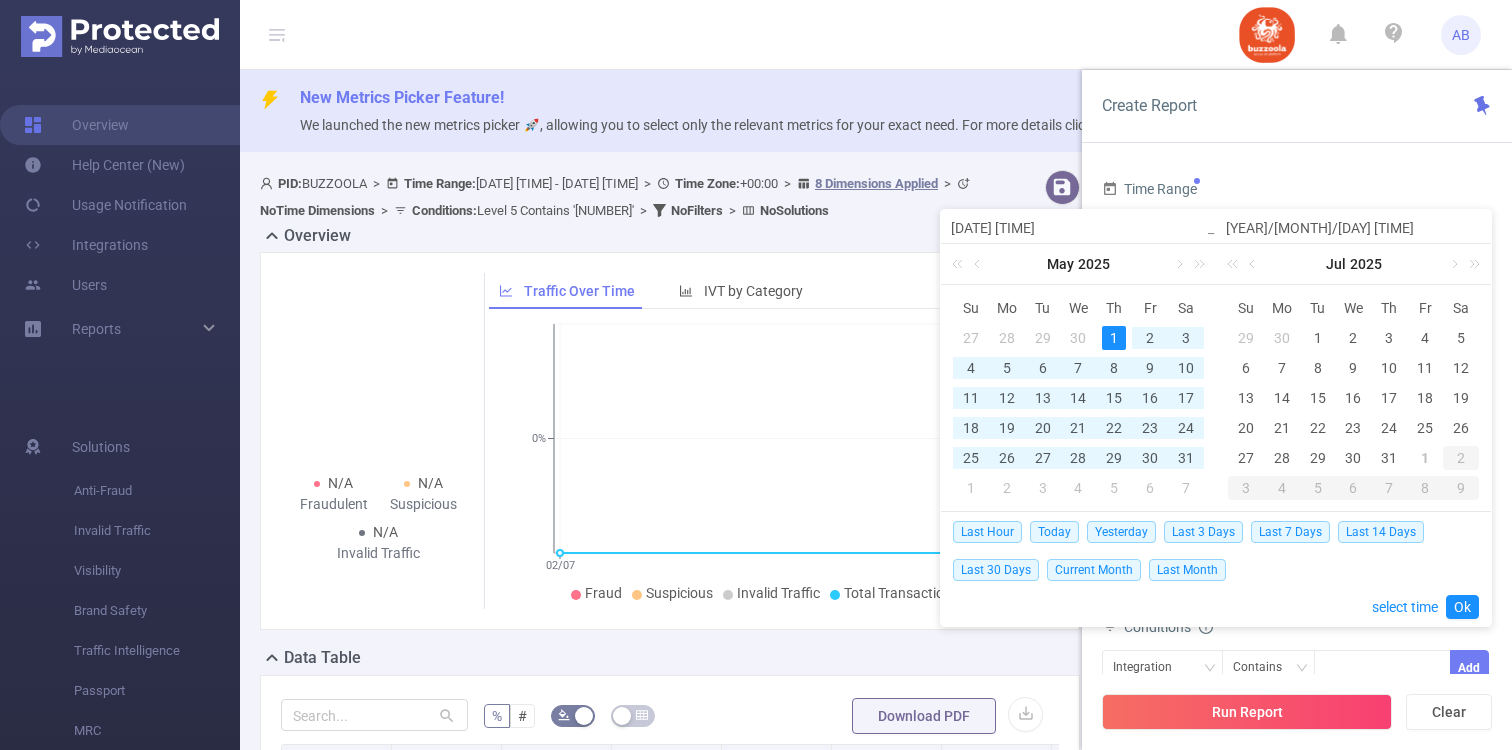 click on "1" at bounding box center (1114, 338) 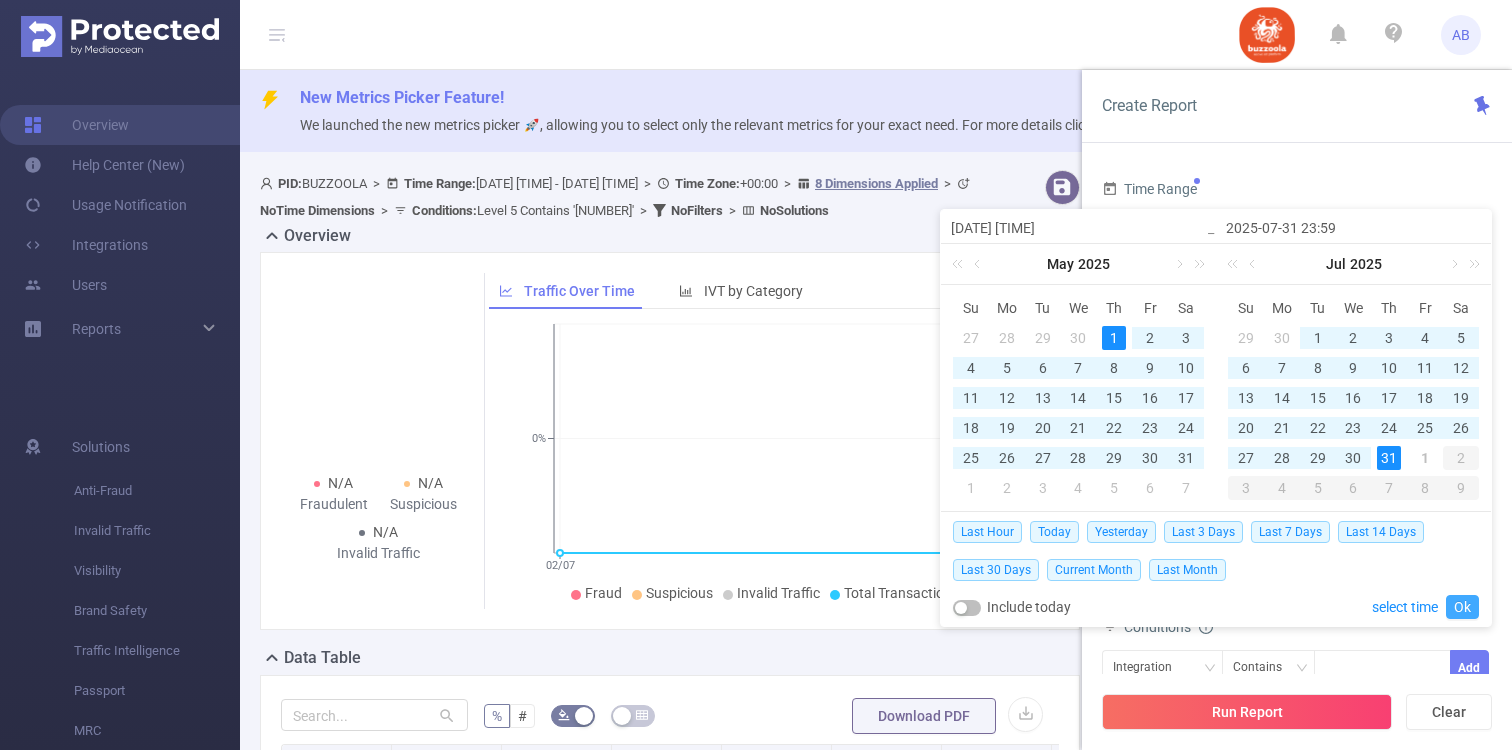 click on "Ok" at bounding box center [1462, 607] 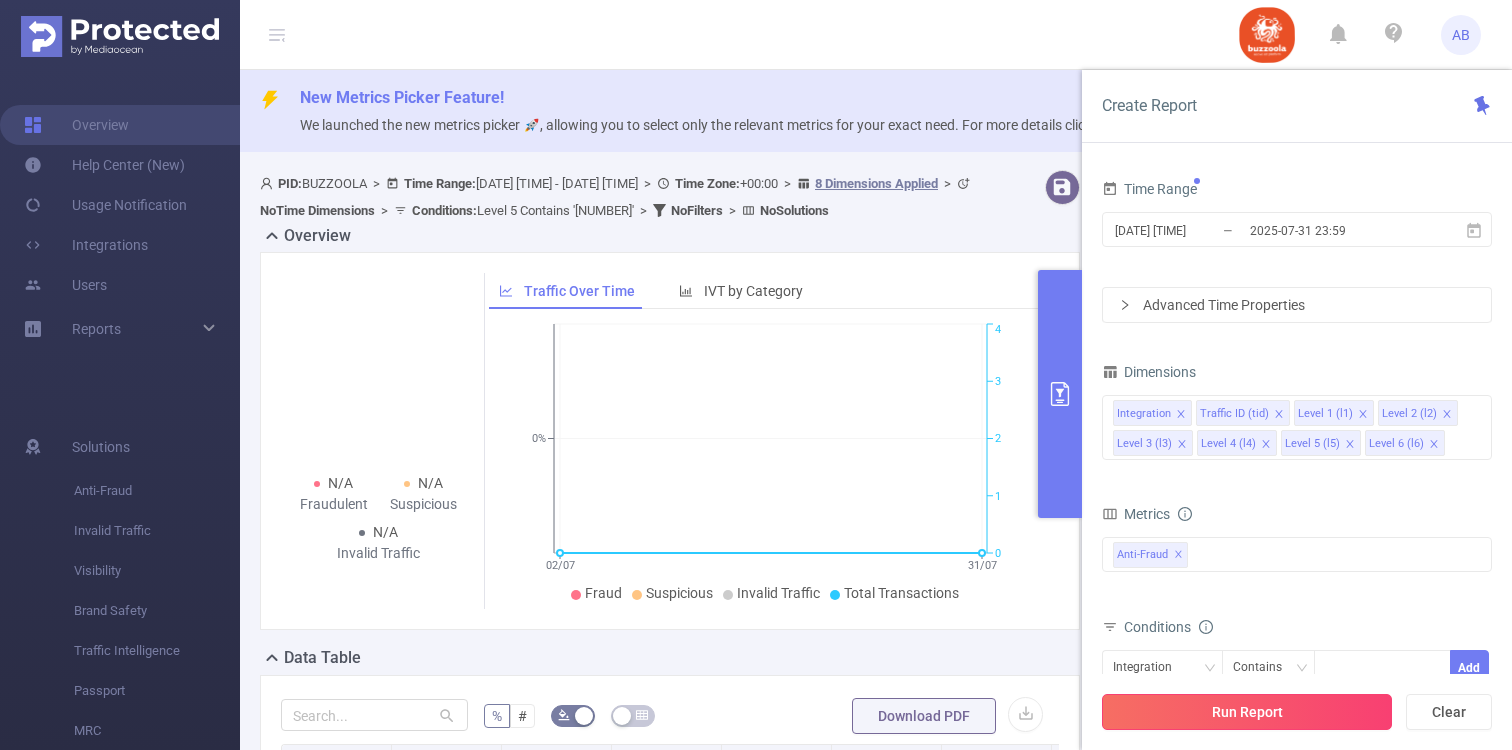 click on "Run Report" at bounding box center (1247, 712) 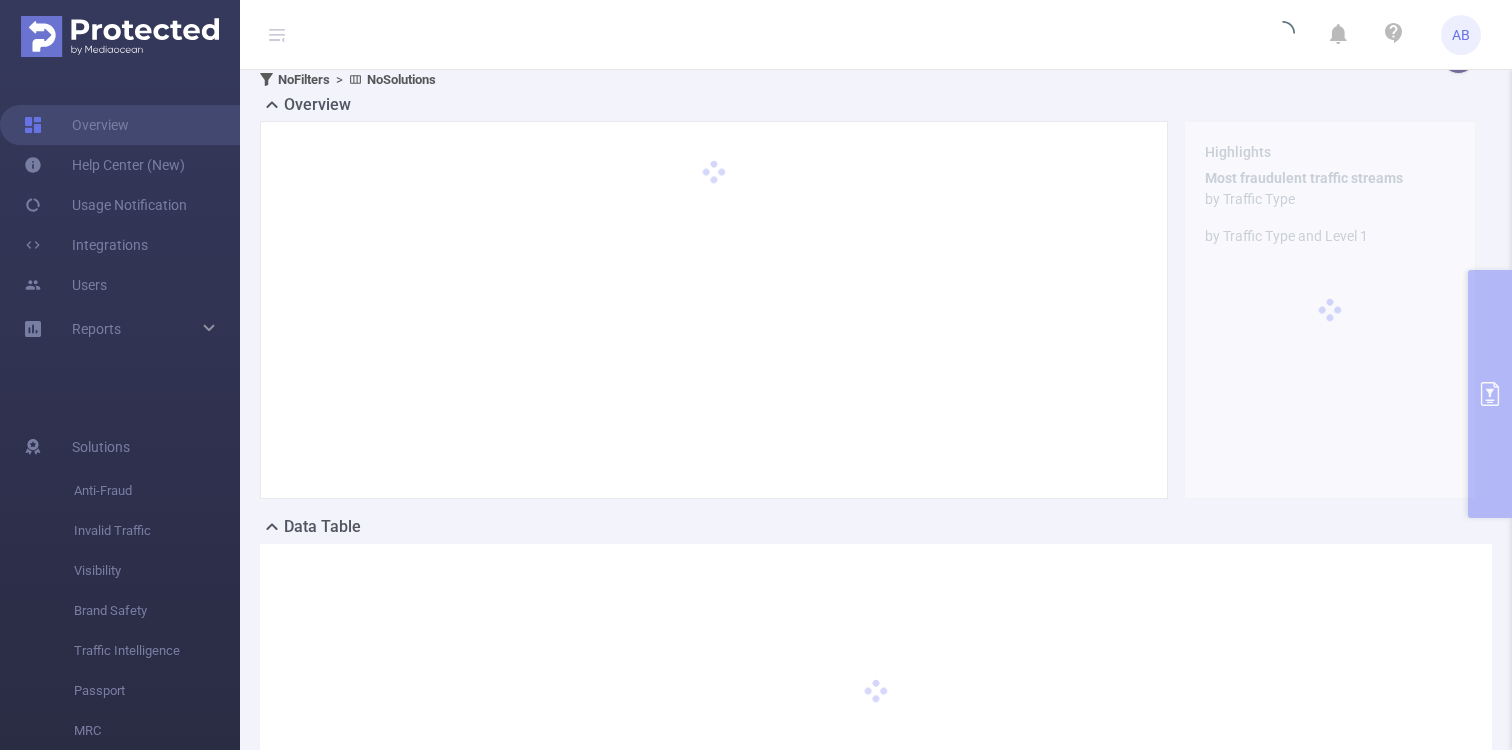 scroll, scrollTop: 349, scrollLeft: 0, axis: vertical 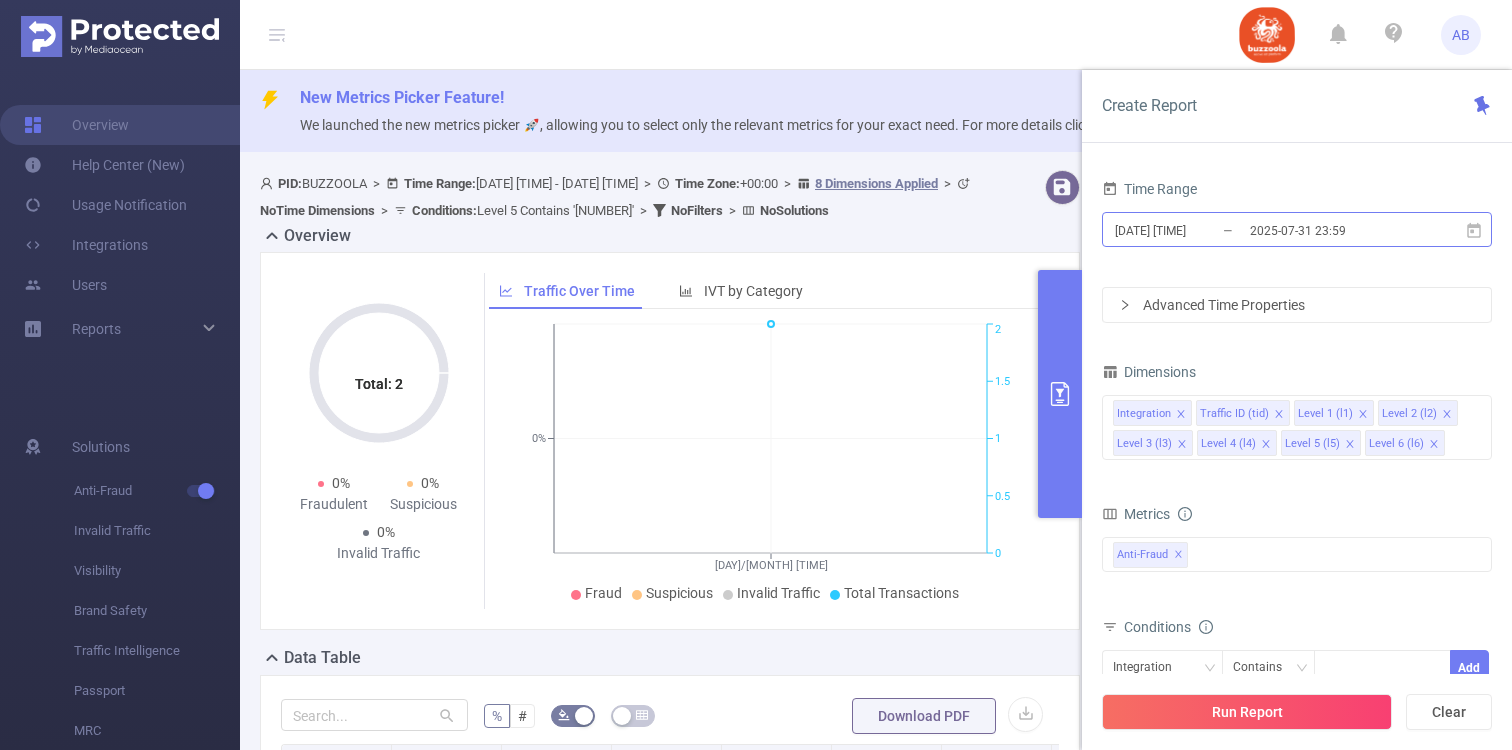 click on "[DATE] [TIME]" at bounding box center (1194, 230) 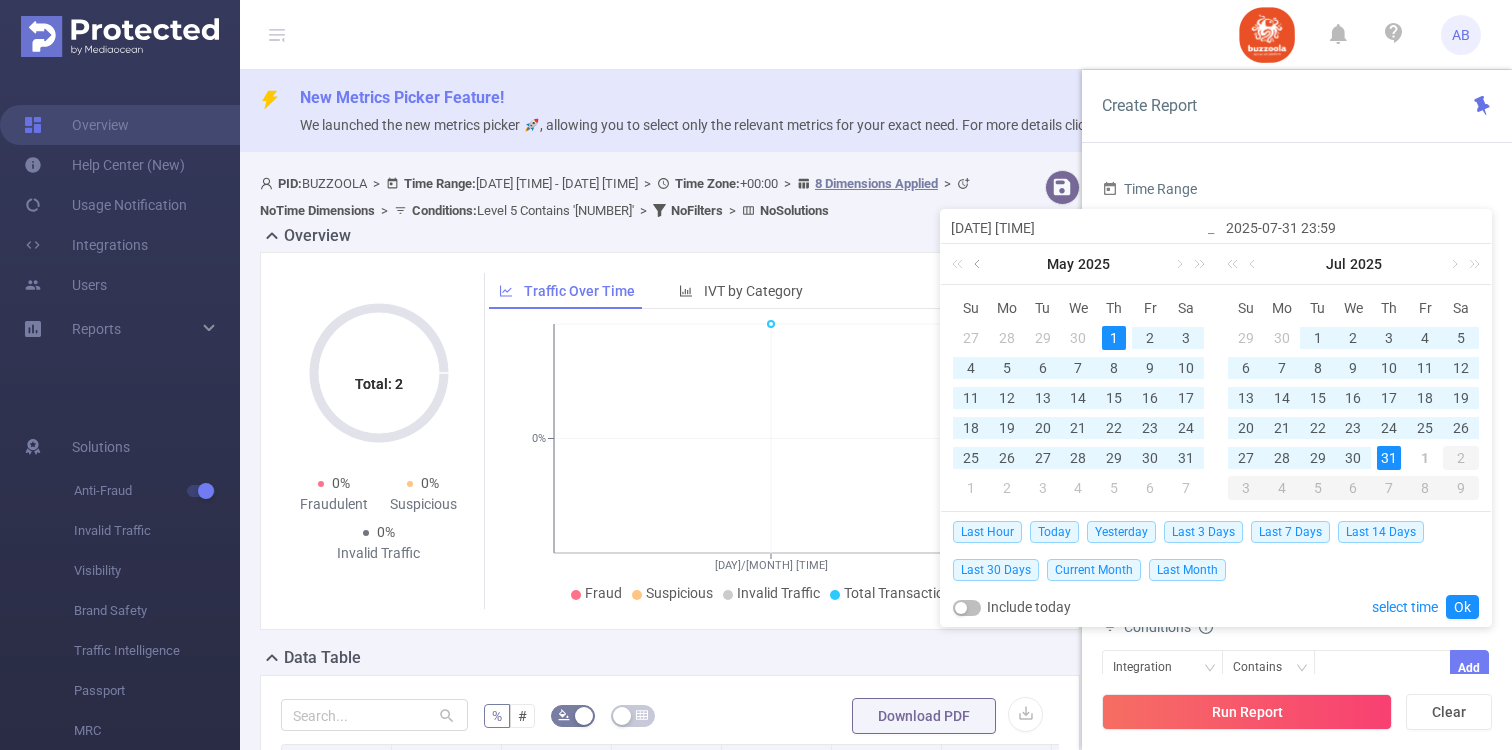 click at bounding box center (979, 264) 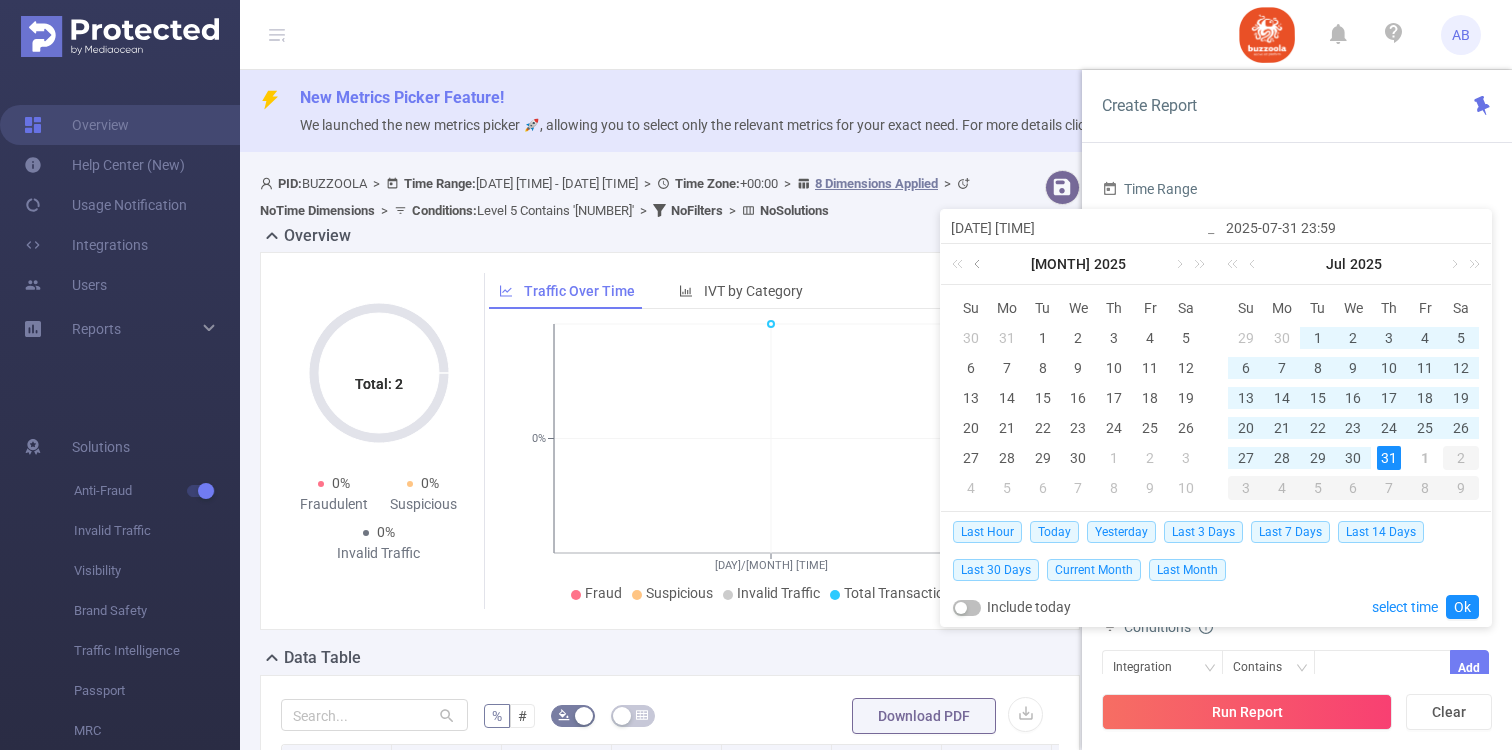 click at bounding box center [979, 264] 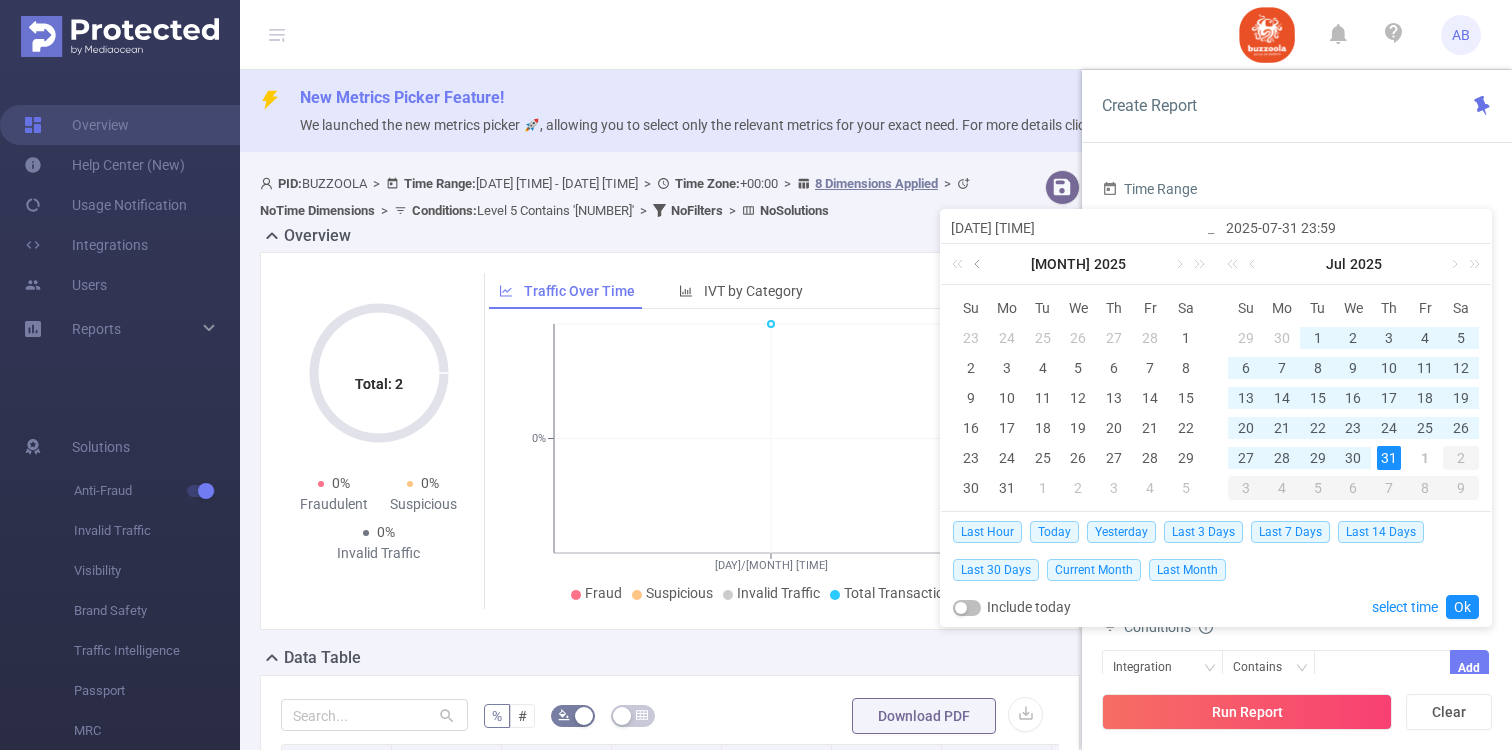 click at bounding box center (979, 264) 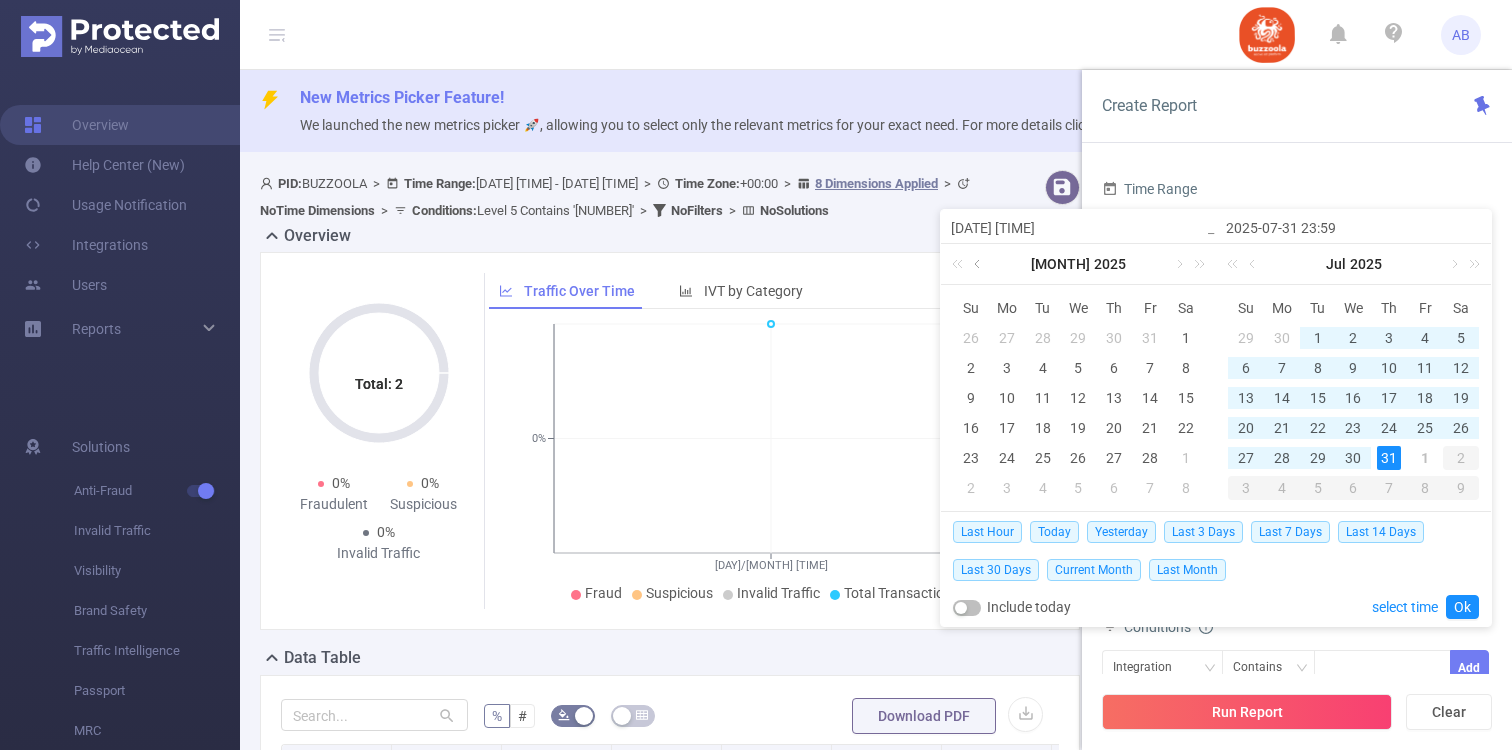 click at bounding box center (979, 264) 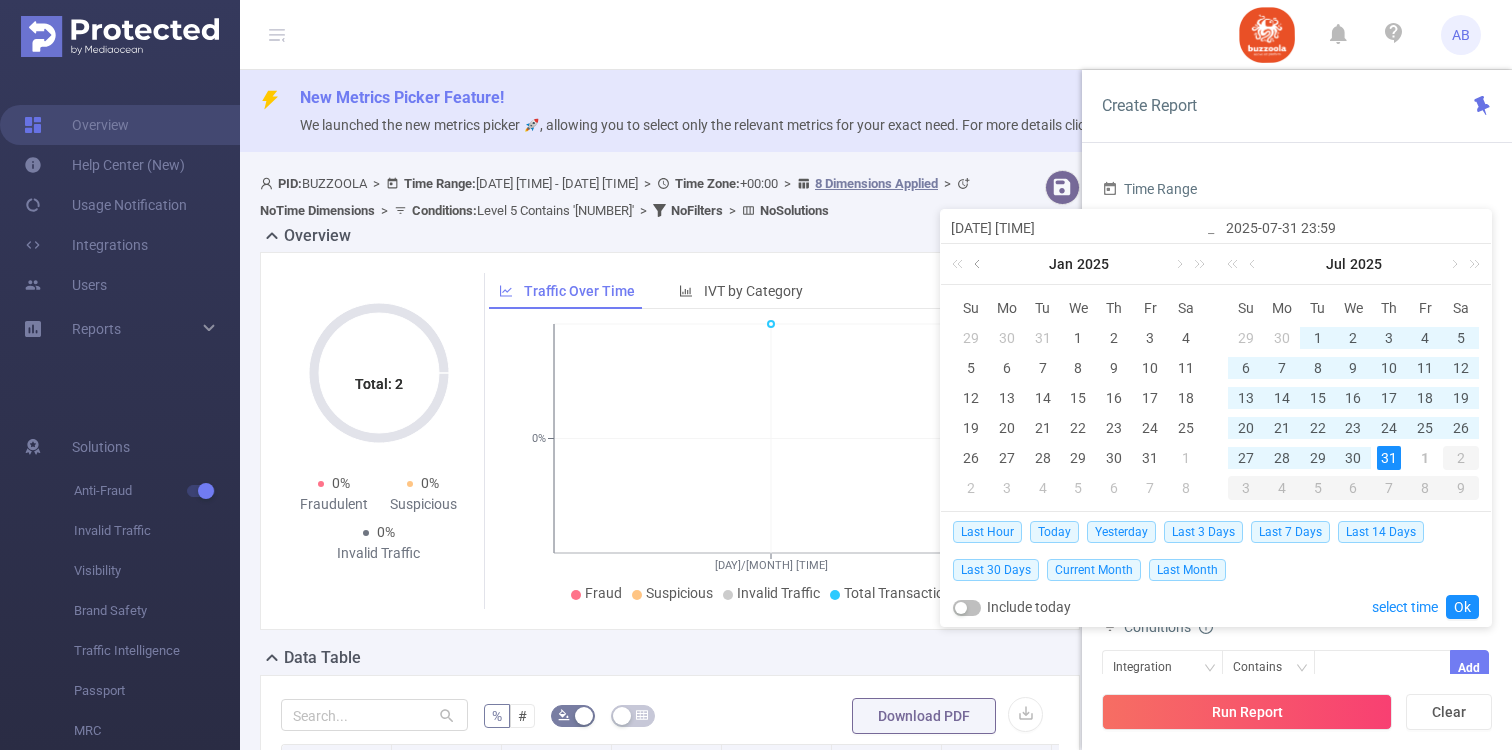 click at bounding box center [979, 264] 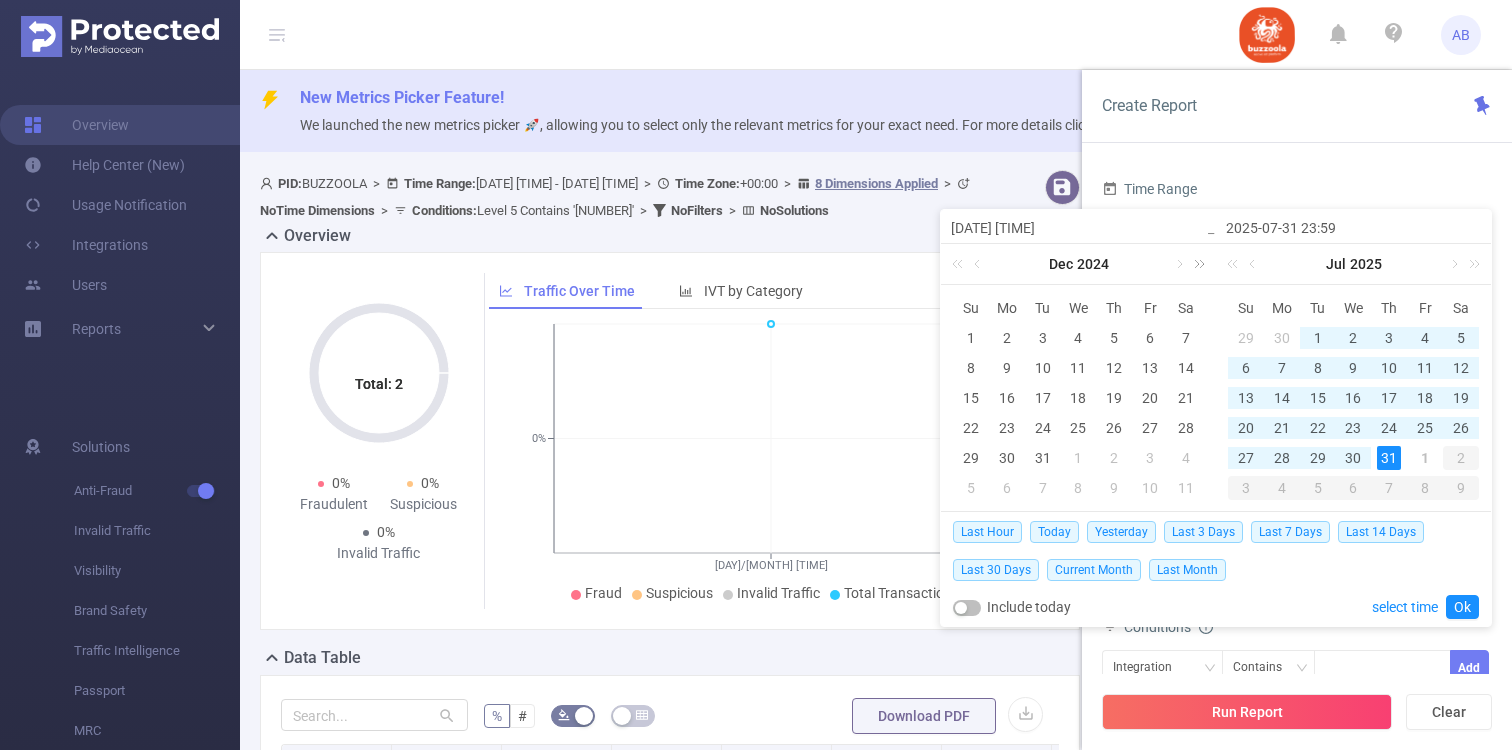 click at bounding box center (1196, 264) 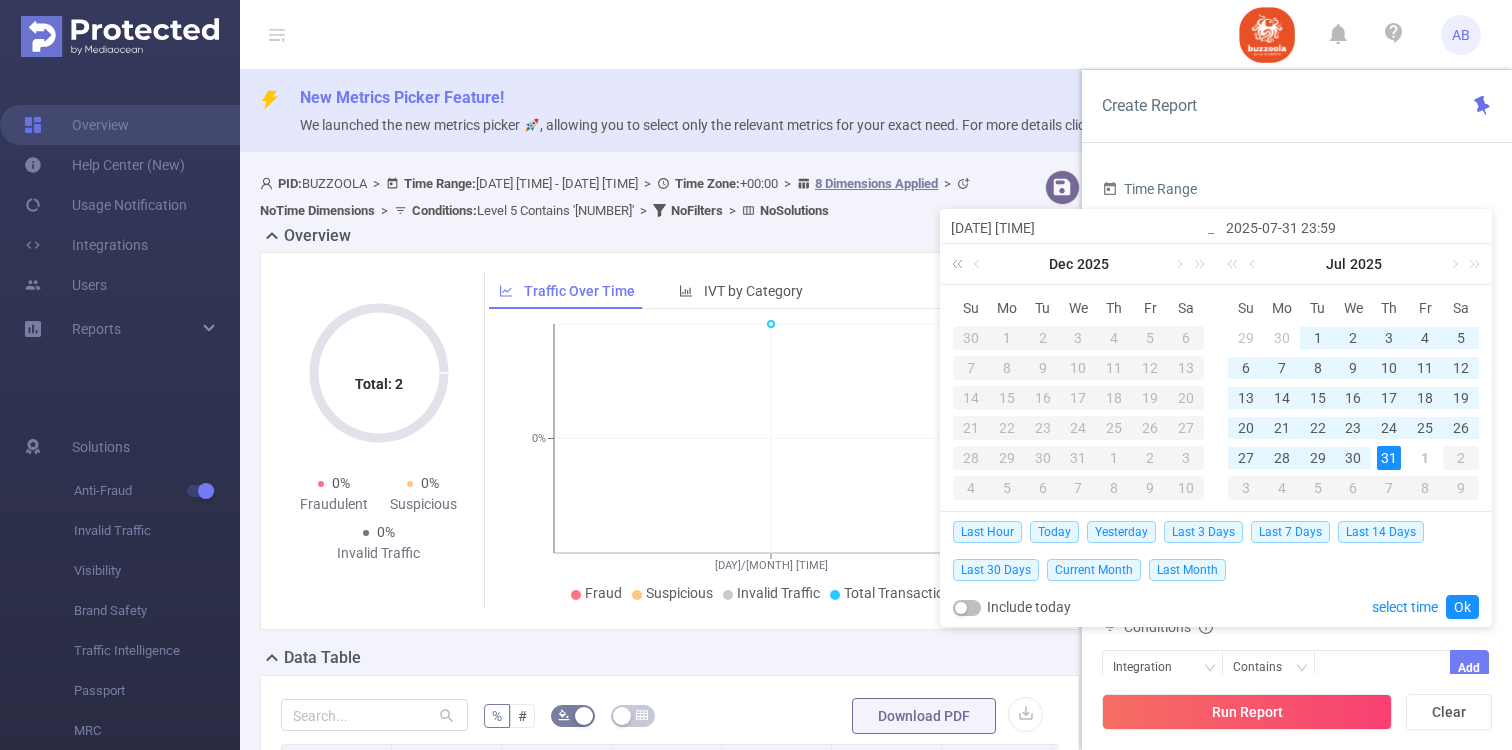 click at bounding box center (961, 264) 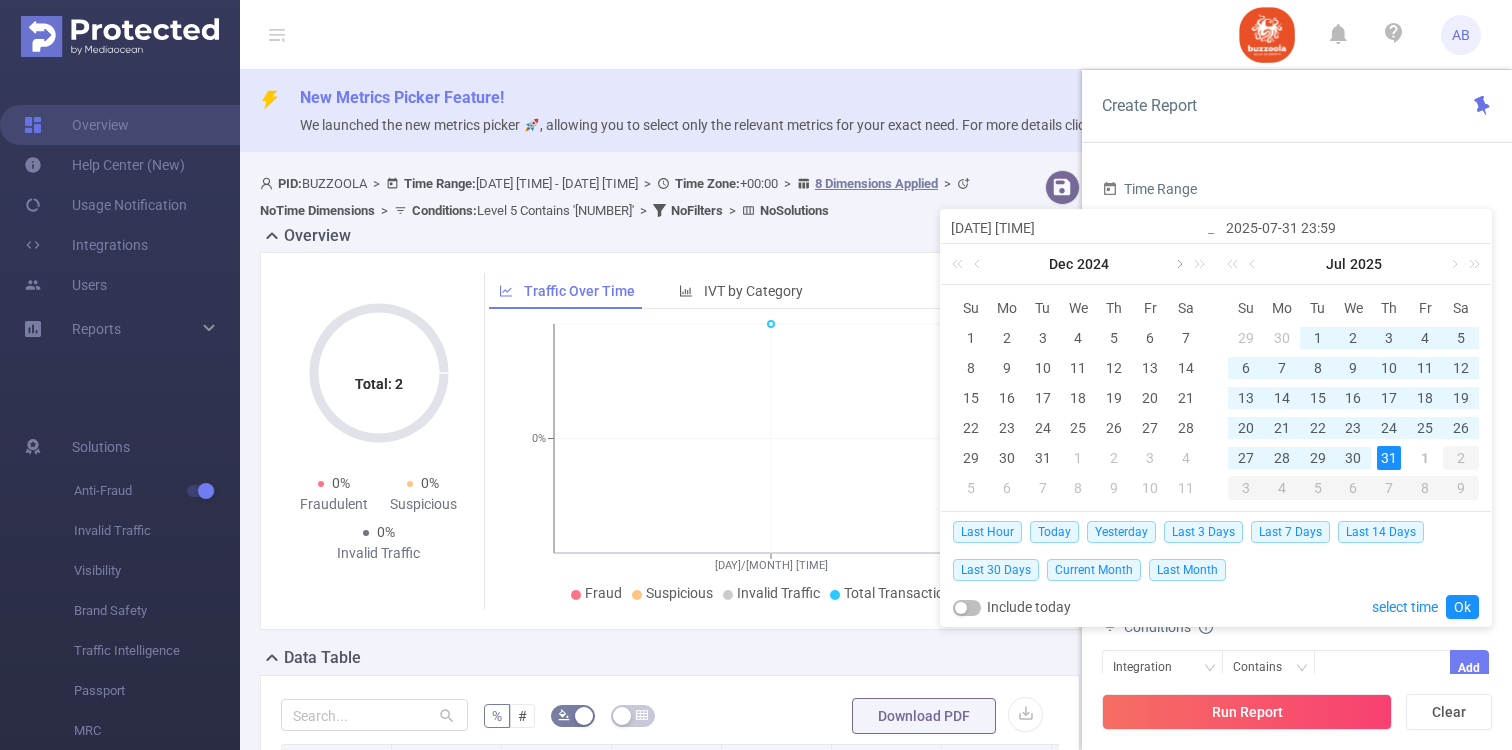 click at bounding box center (1178, 264) 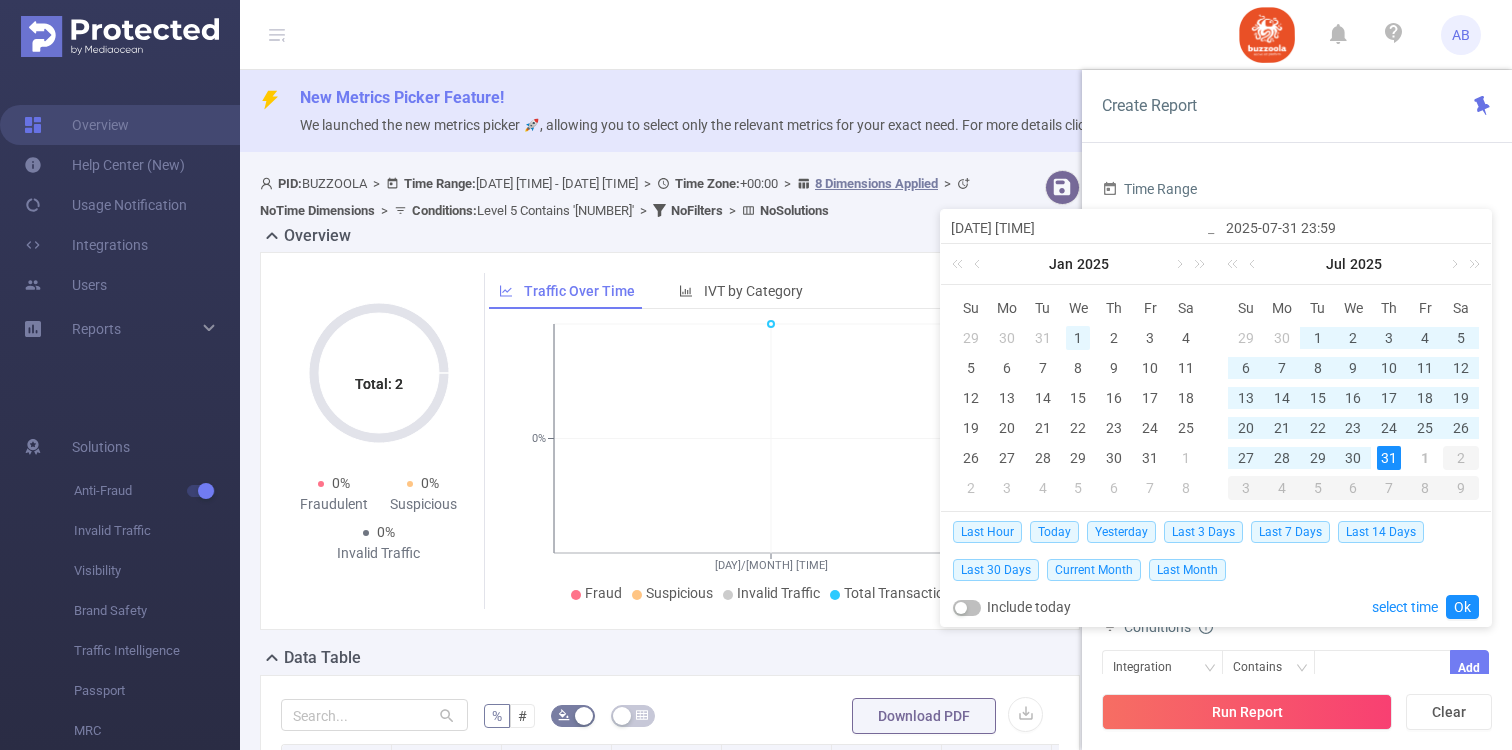click on "1" at bounding box center [1078, 338] 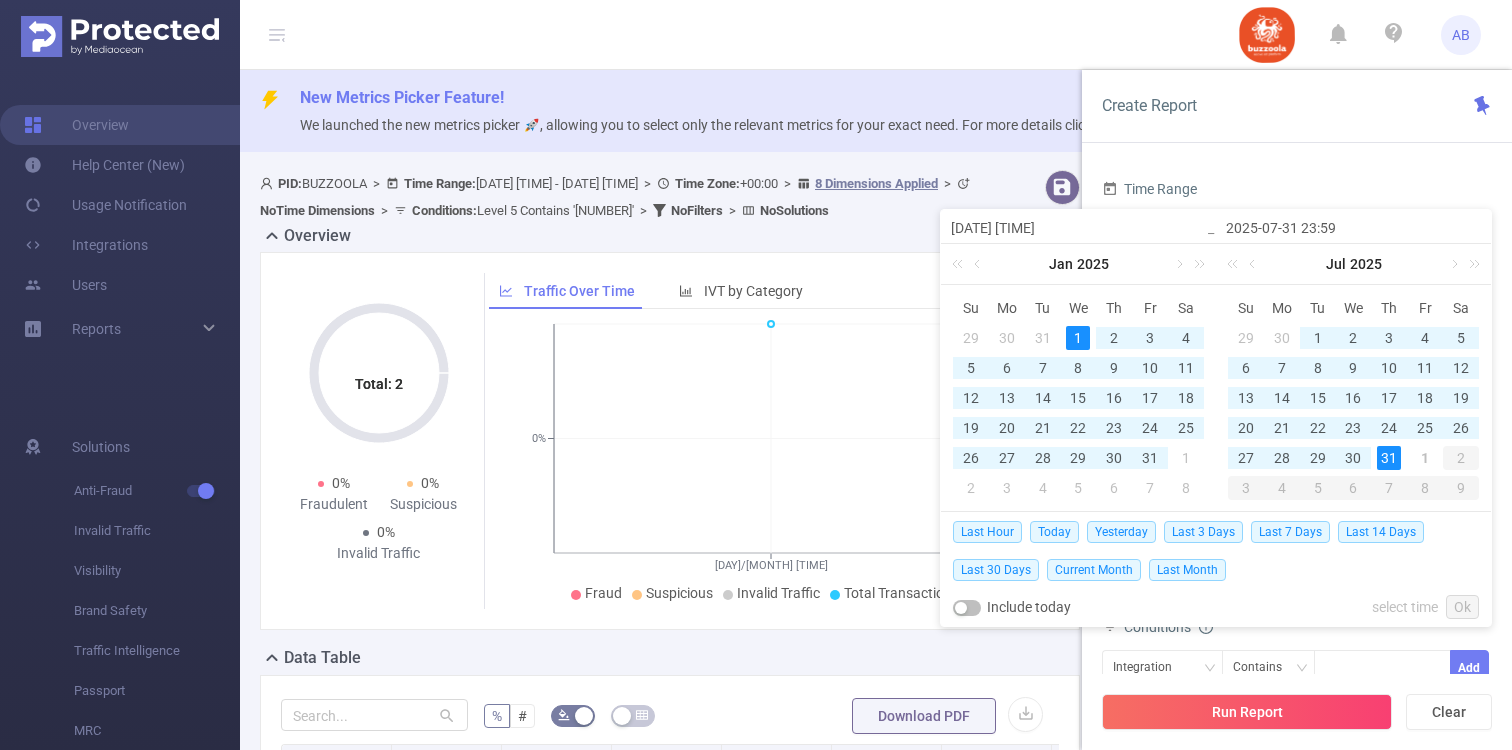 click on "31" at bounding box center [1389, 458] 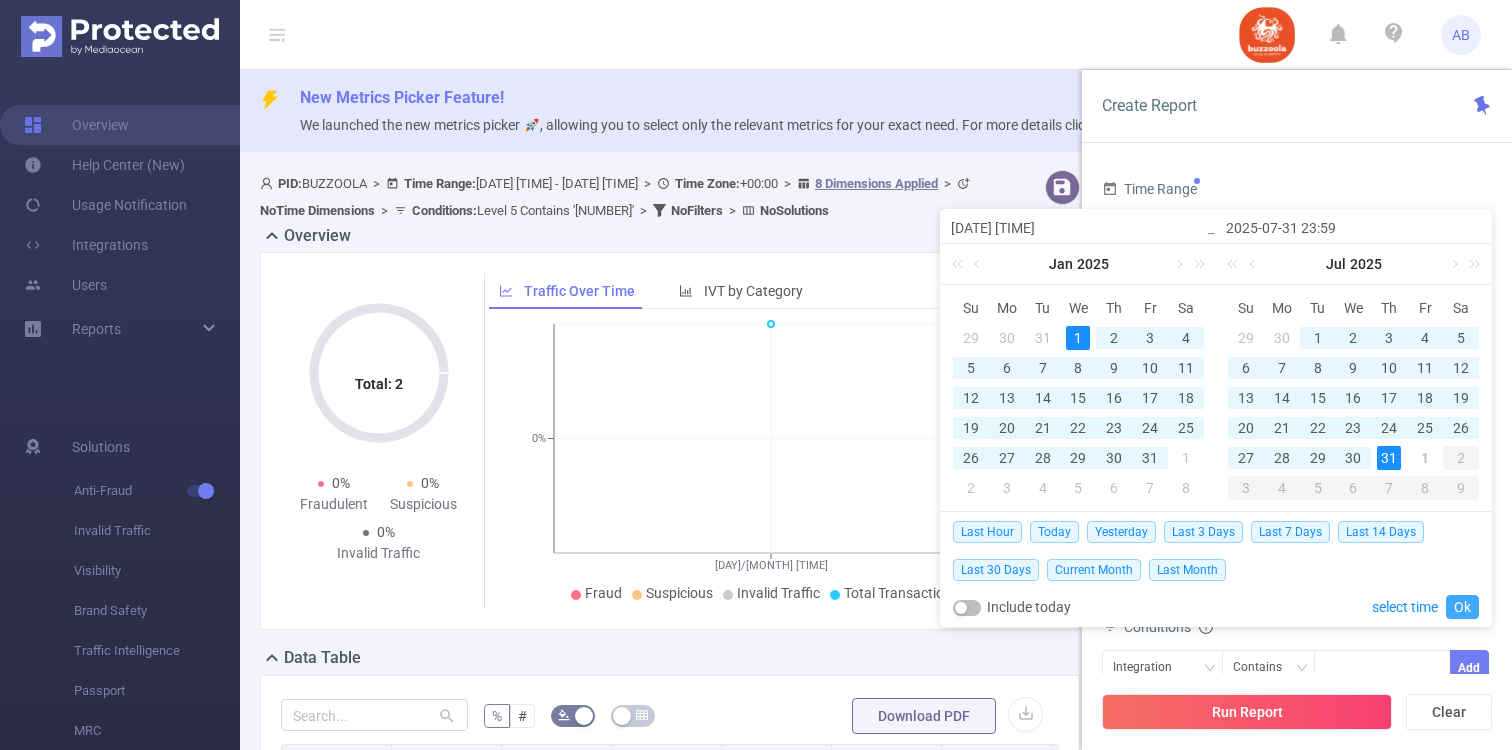 click on "Ok" at bounding box center (1462, 607) 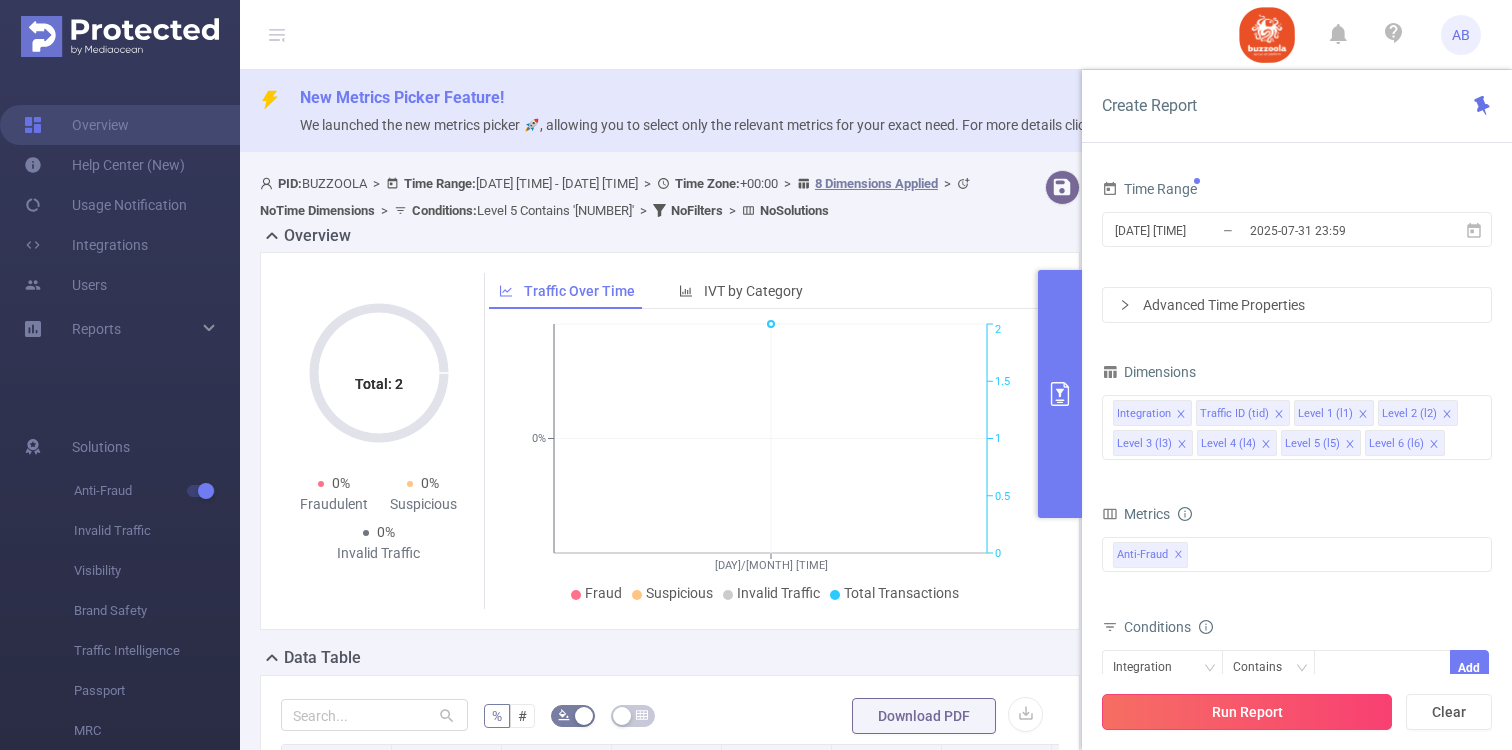 click on "Run Report" at bounding box center [1247, 712] 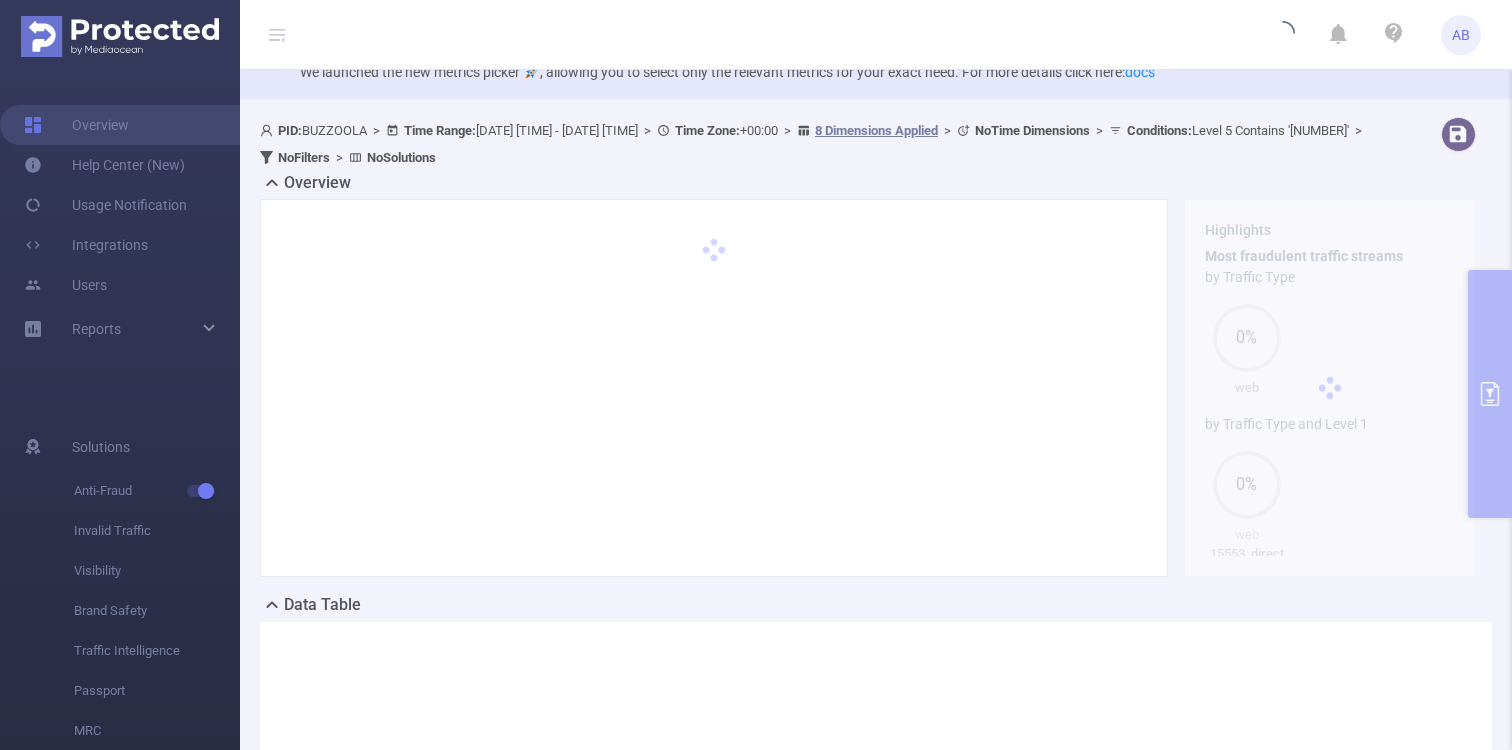scroll, scrollTop: 0, scrollLeft: 0, axis: both 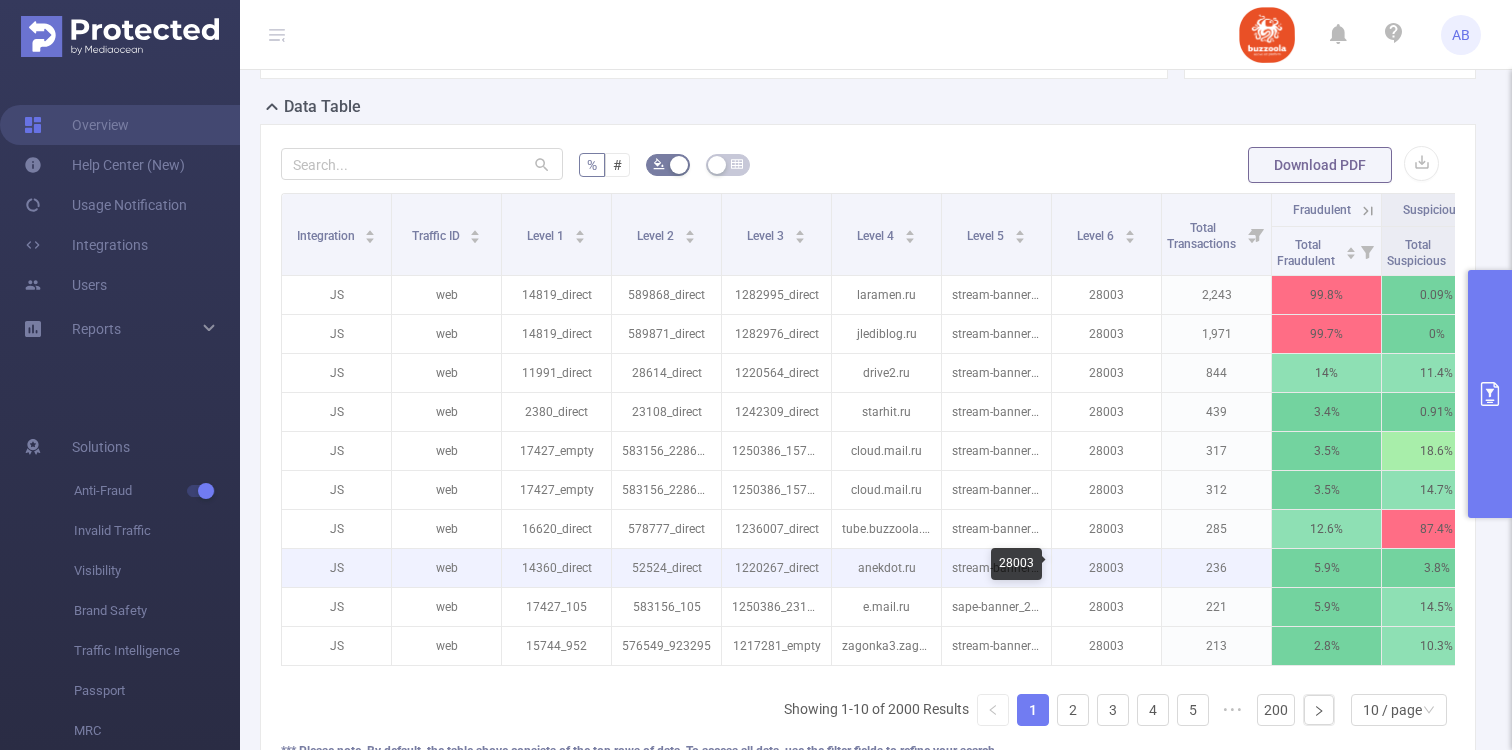 click on "28003" at bounding box center [1106, 568] 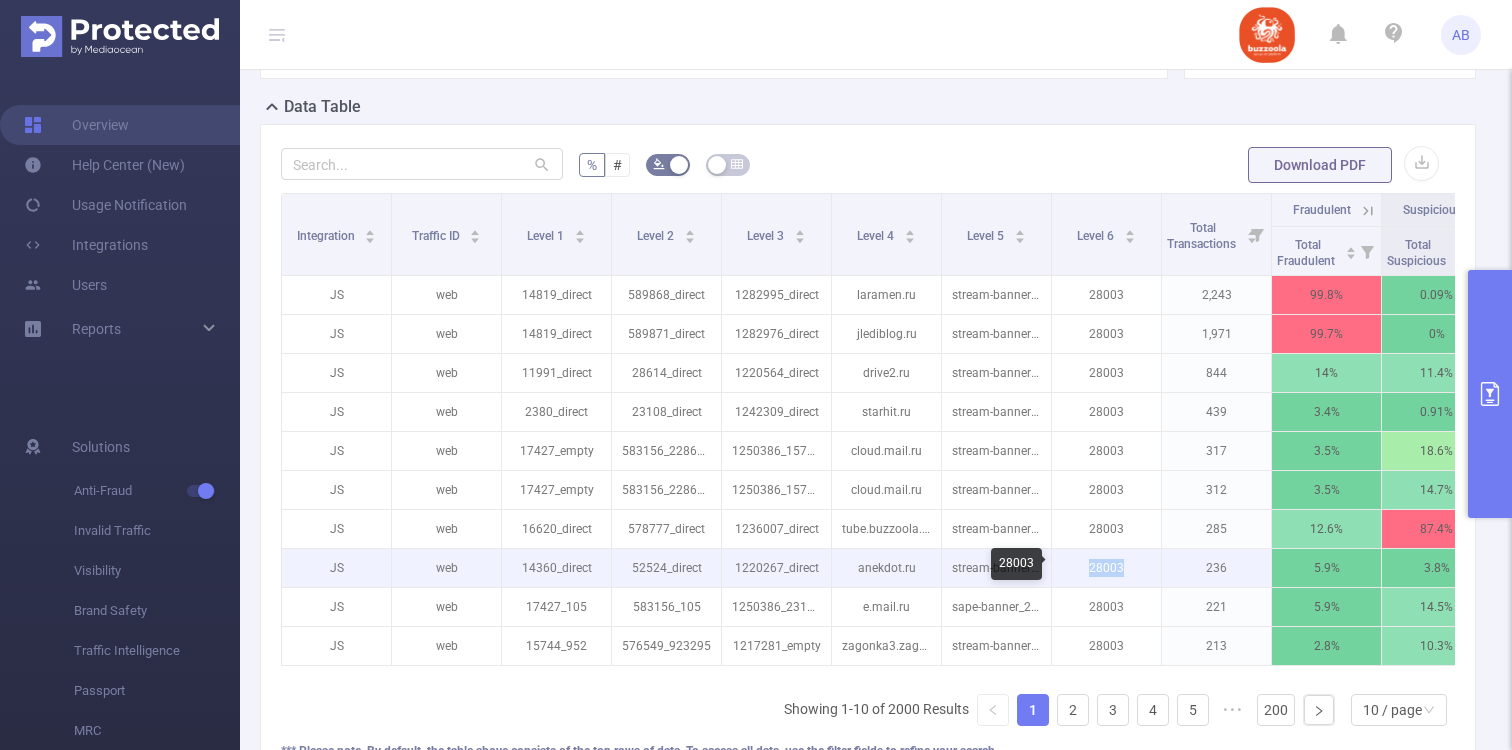 click on "28003" at bounding box center [1106, 568] 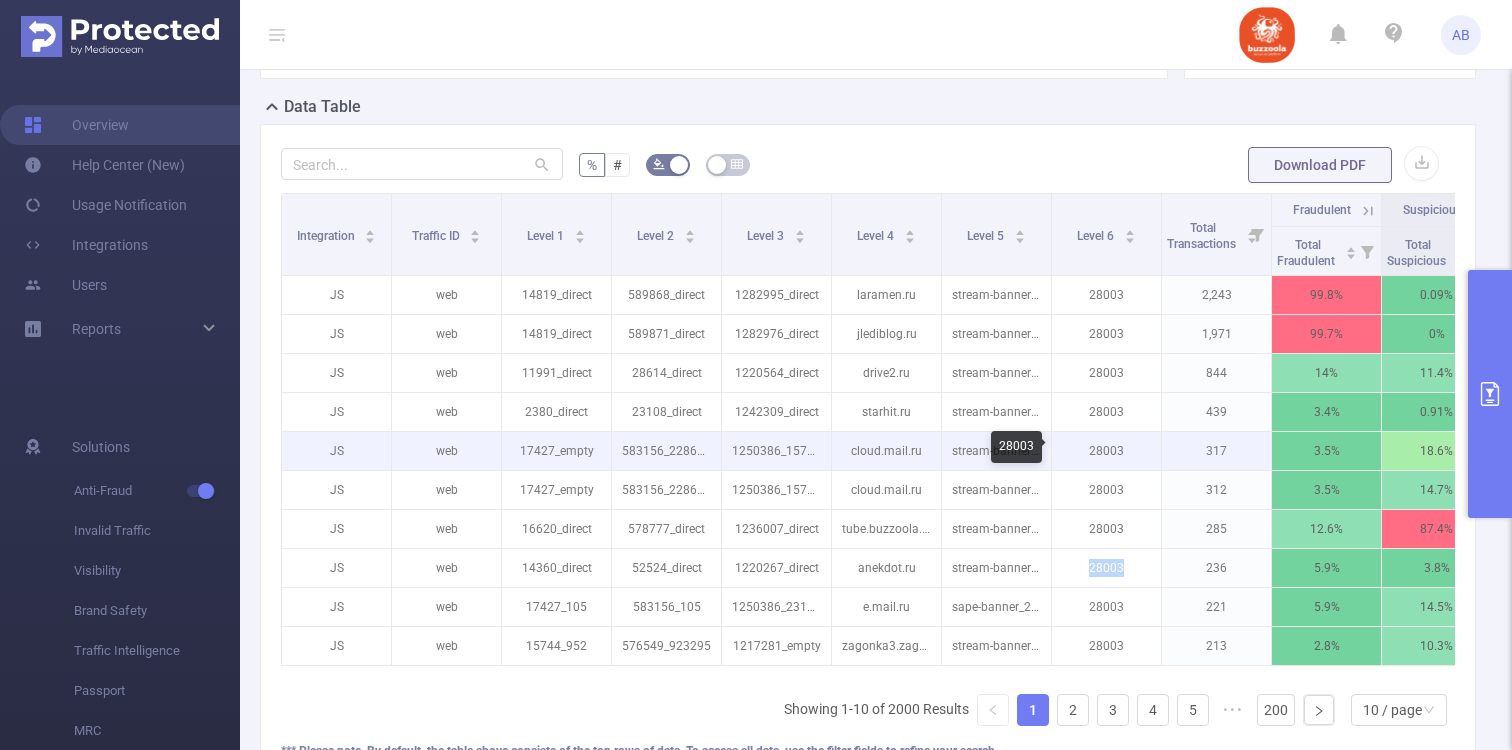 copy on "28003" 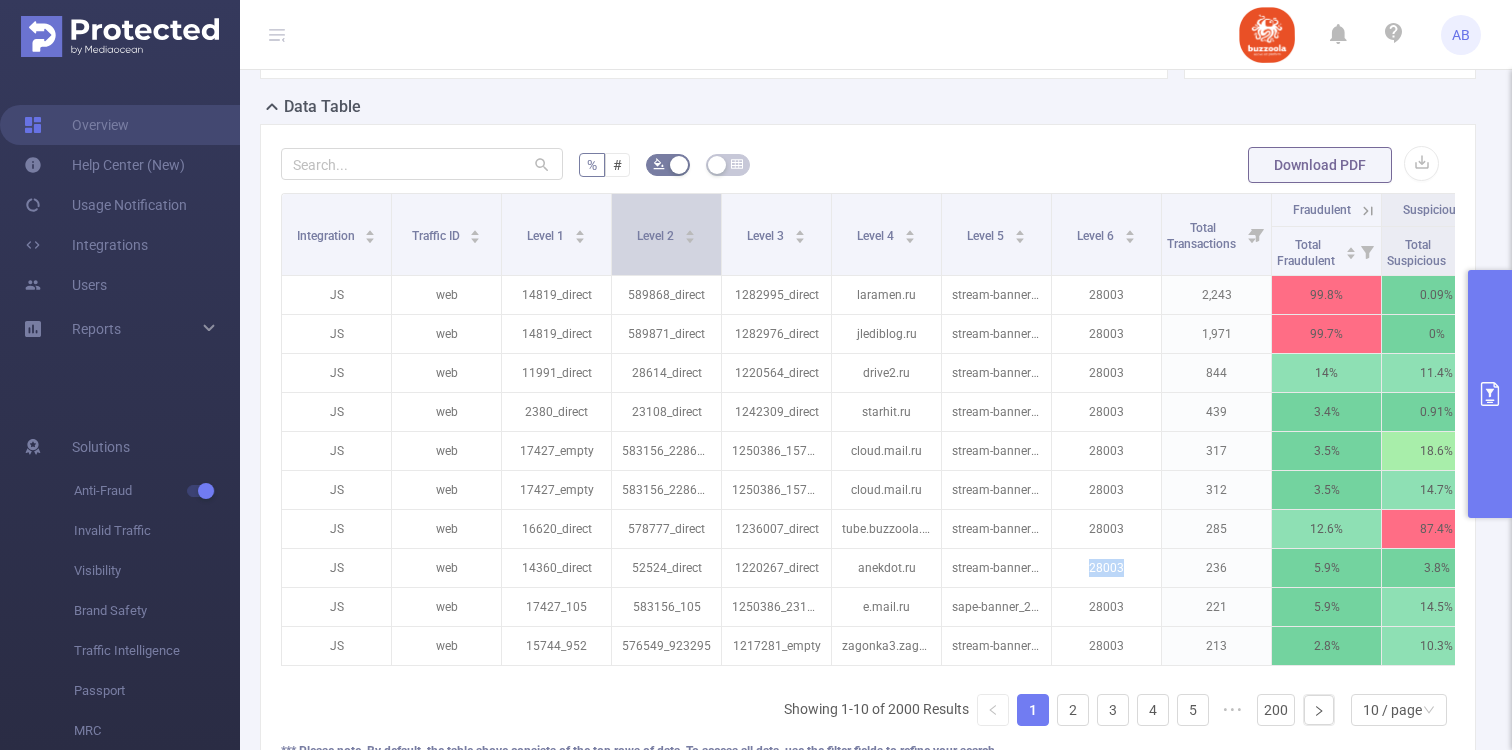 scroll, scrollTop: 0, scrollLeft: 0, axis: both 